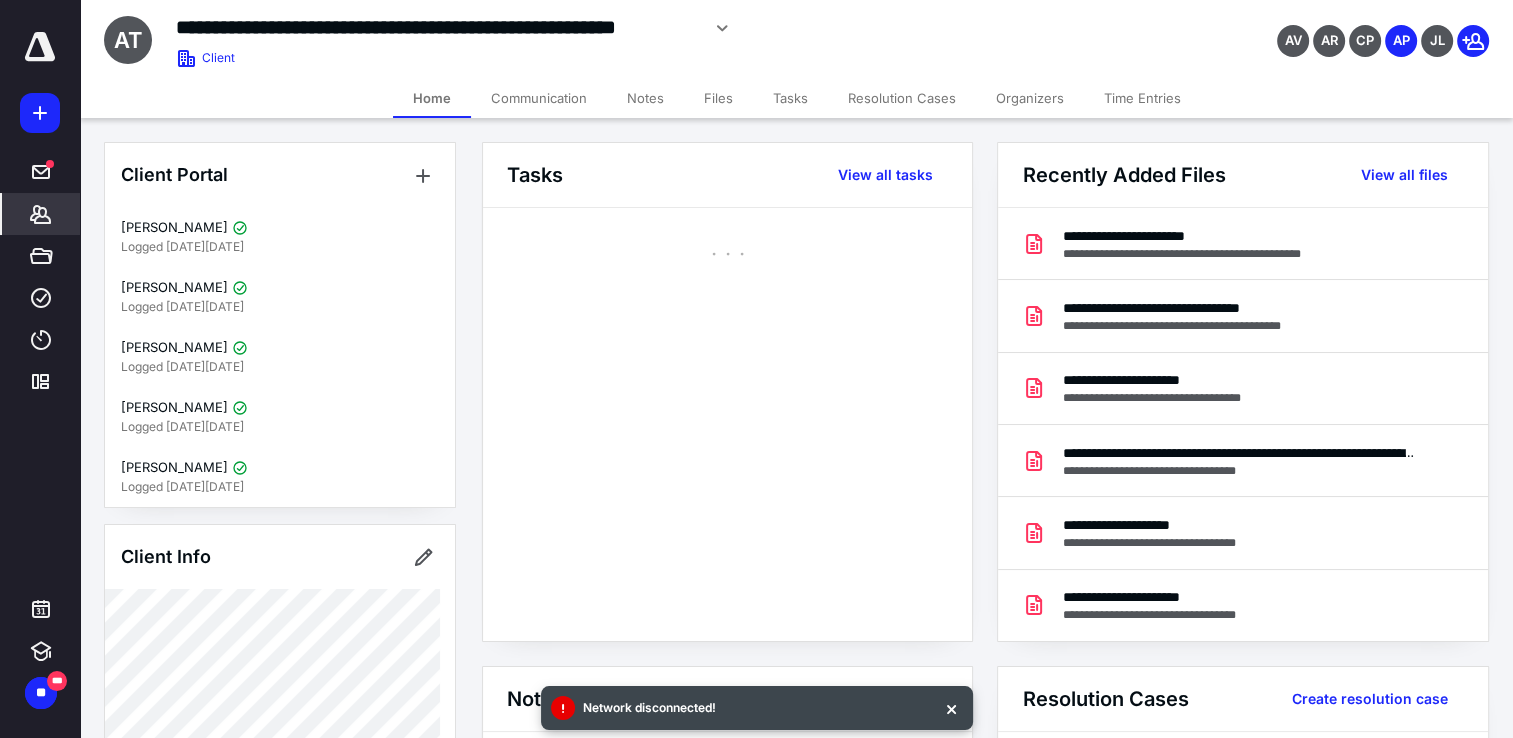 scroll, scrollTop: 0, scrollLeft: 0, axis: both 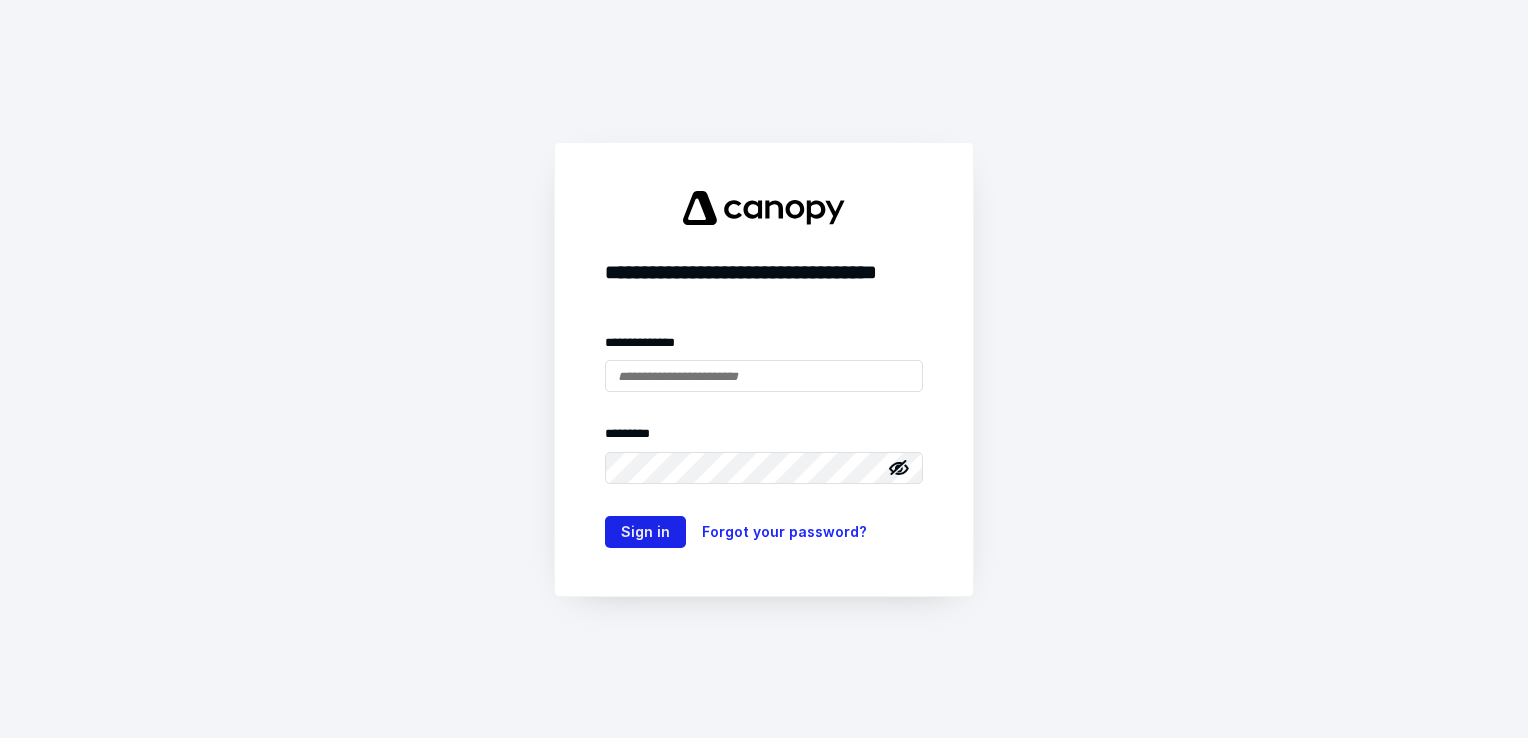 type on "**********" 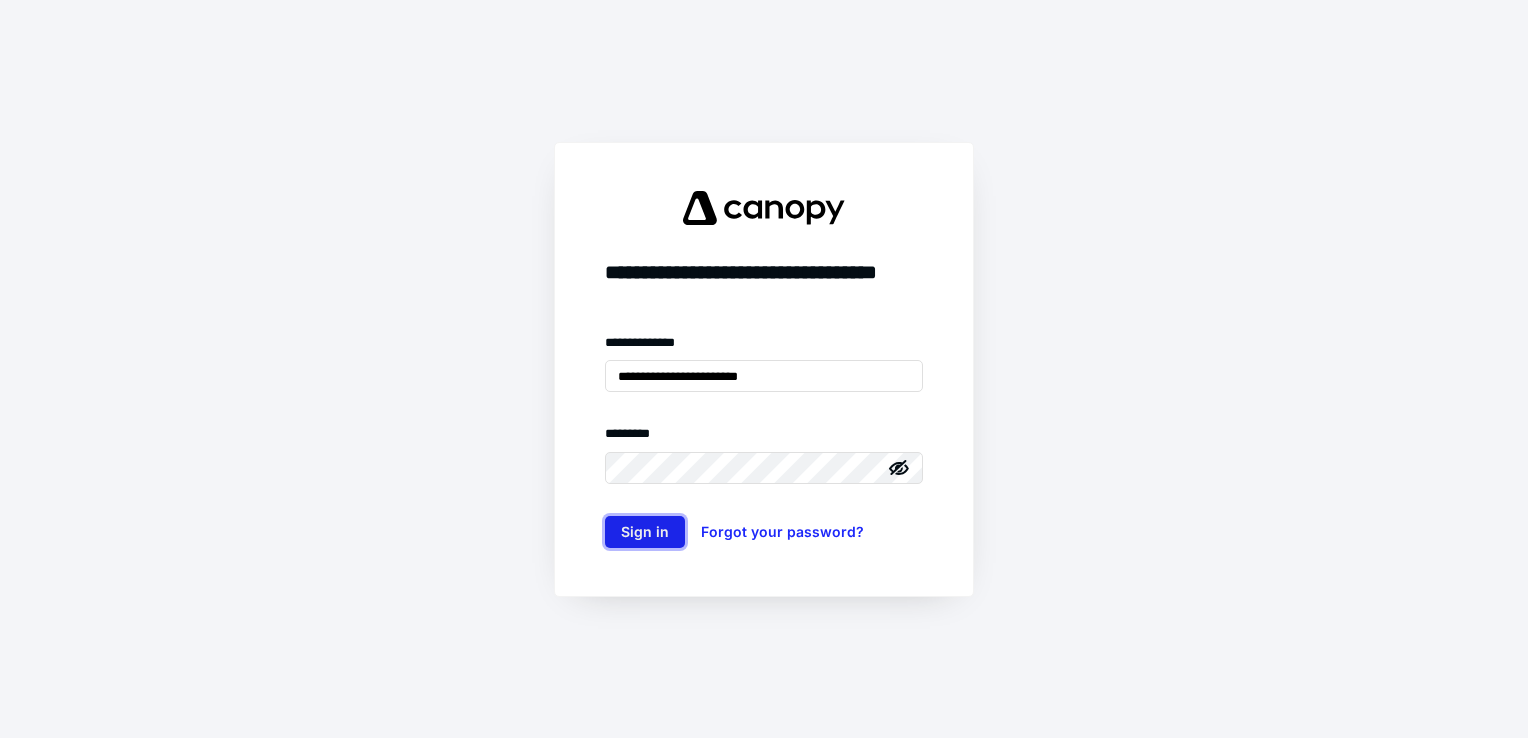 click on "Sign in" at bounding box center [645, 532] 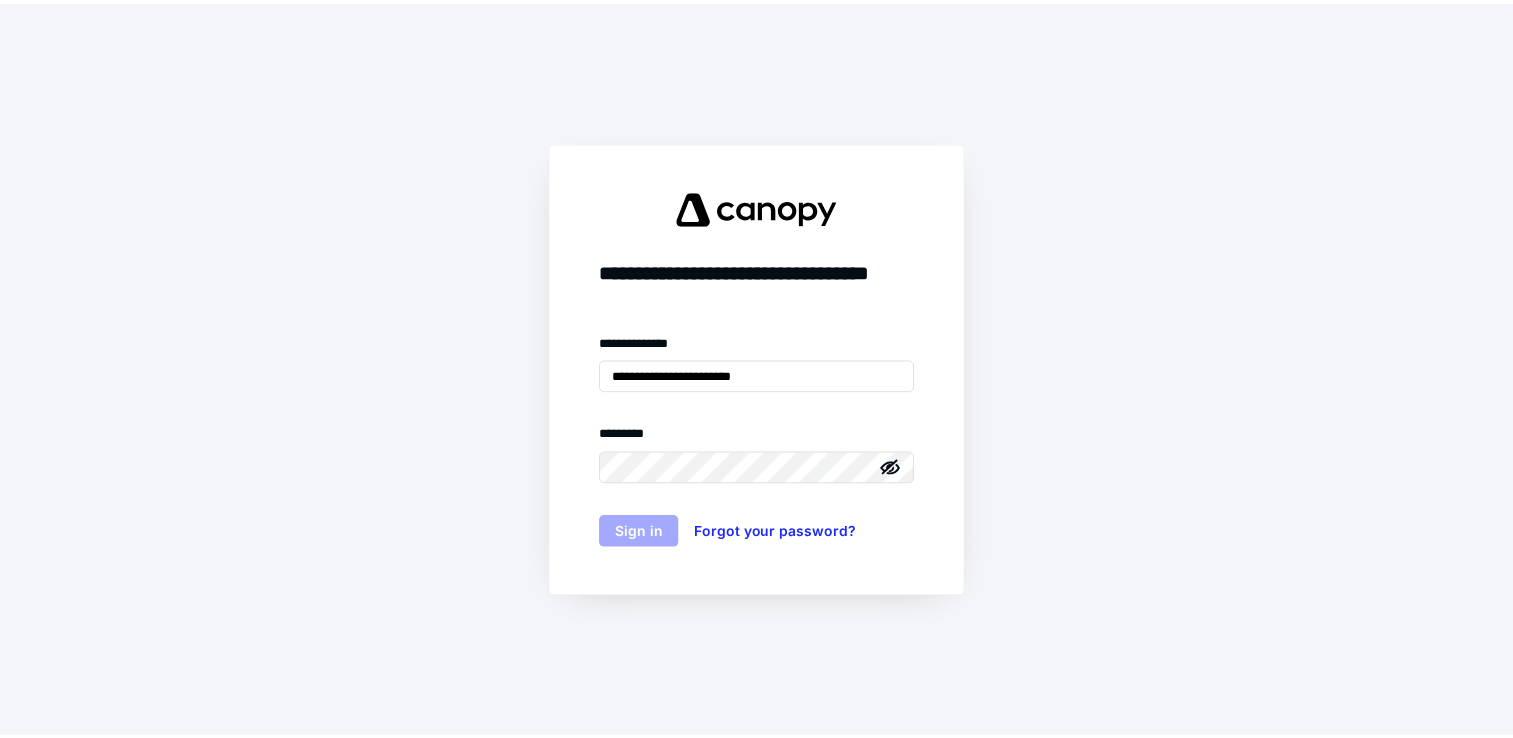 scroll, scrollTop: 0, scrollLeft: 0, axis: both 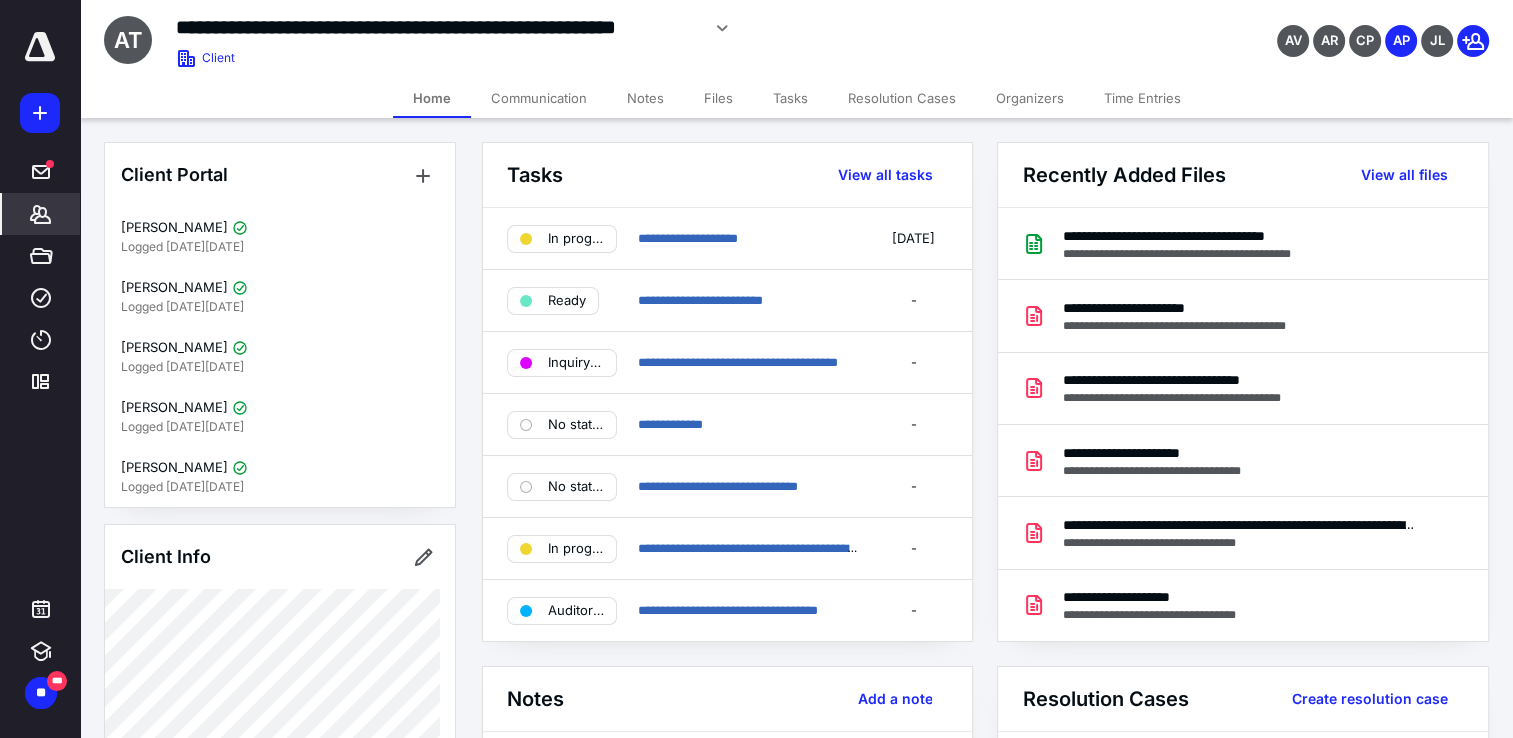 click on "Files" at bounding box center (718, 98) 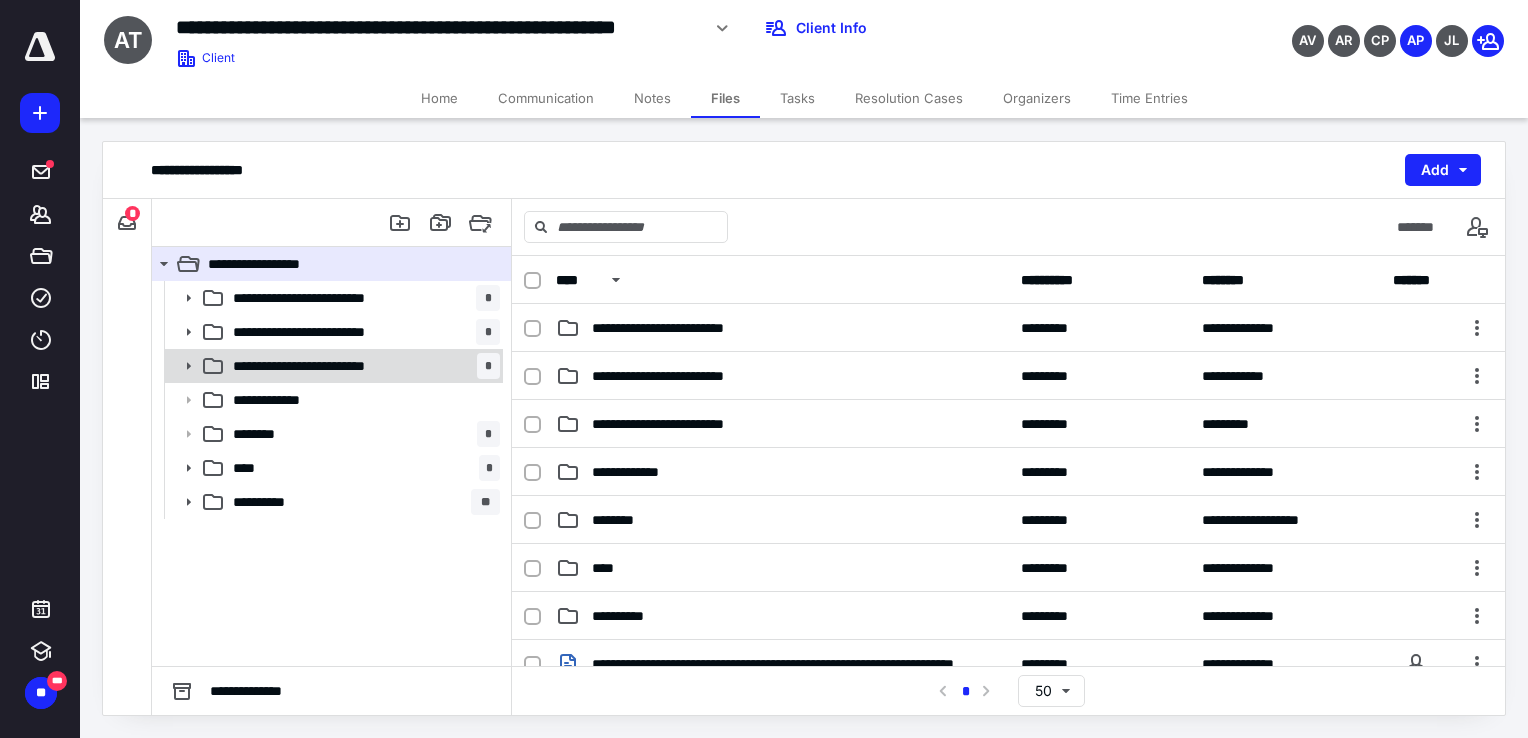 click 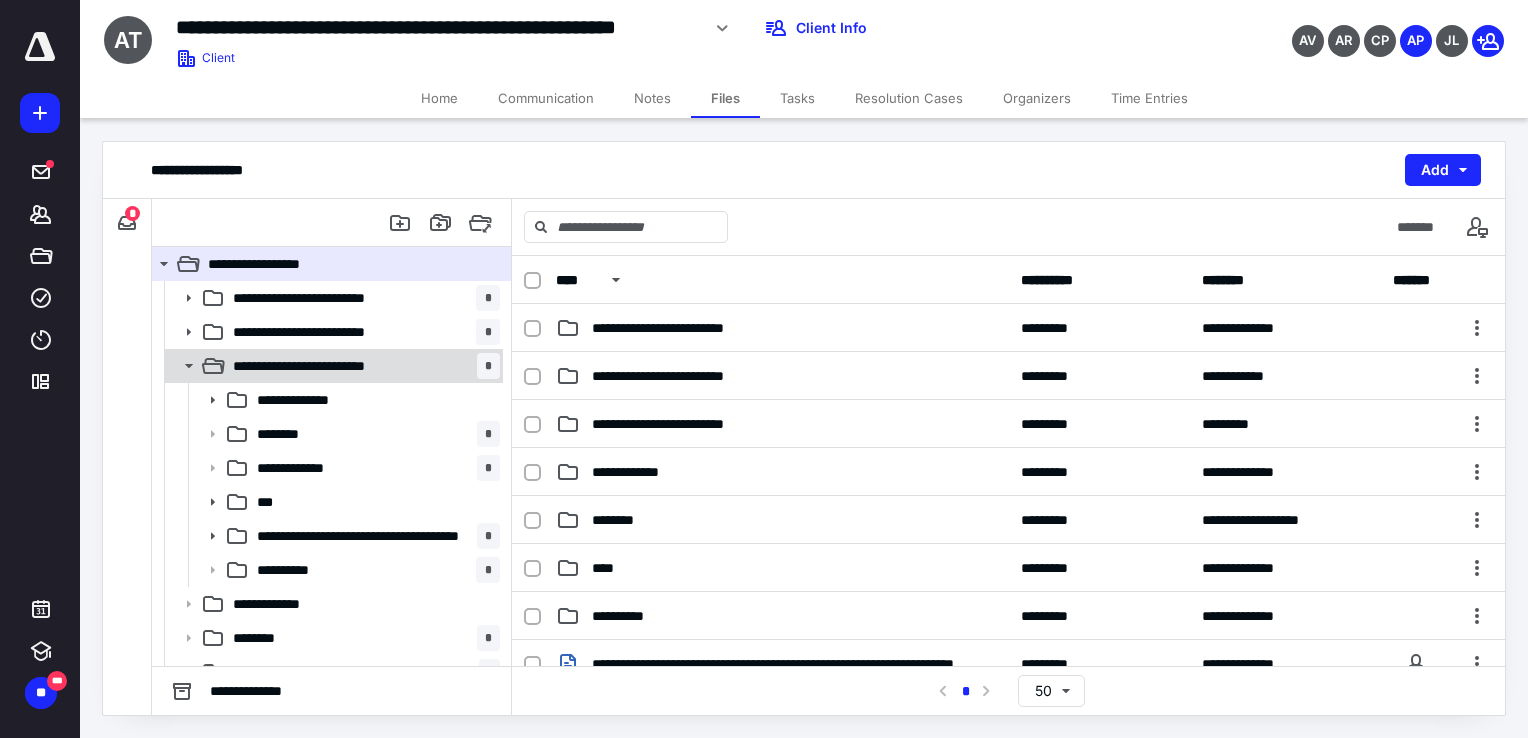 click 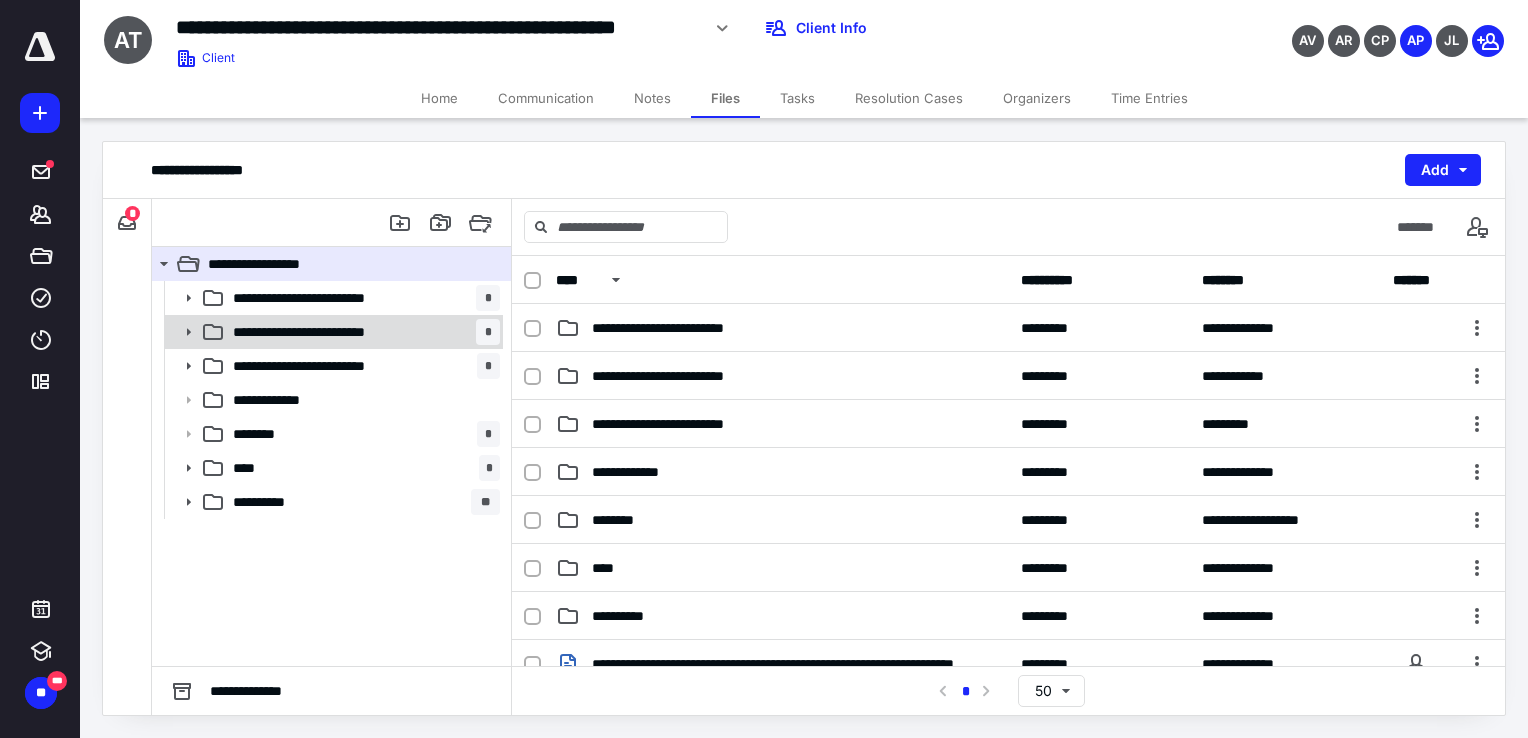 click 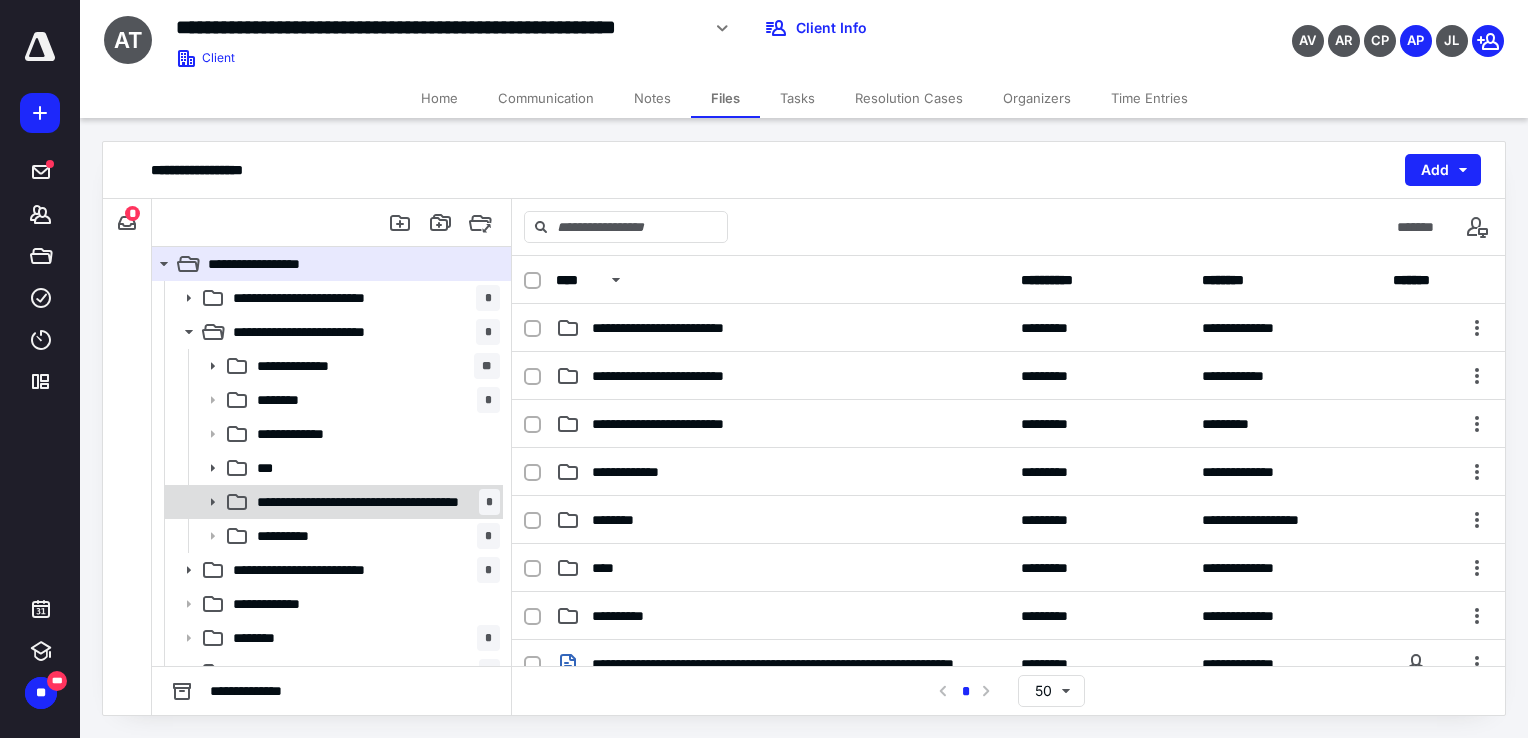 click 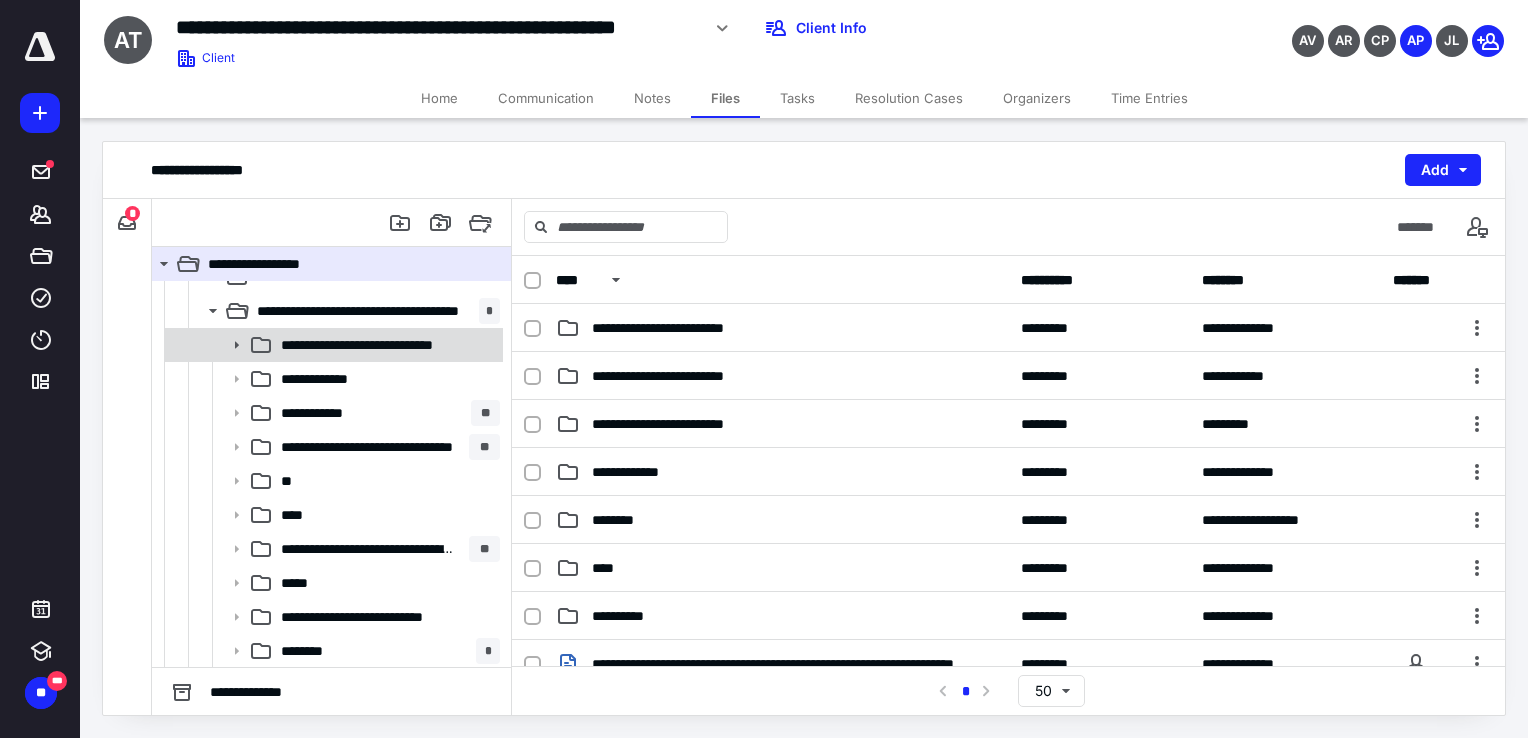 scroll, scrollTop: 200, scrollLeft: 0, axis: vertical 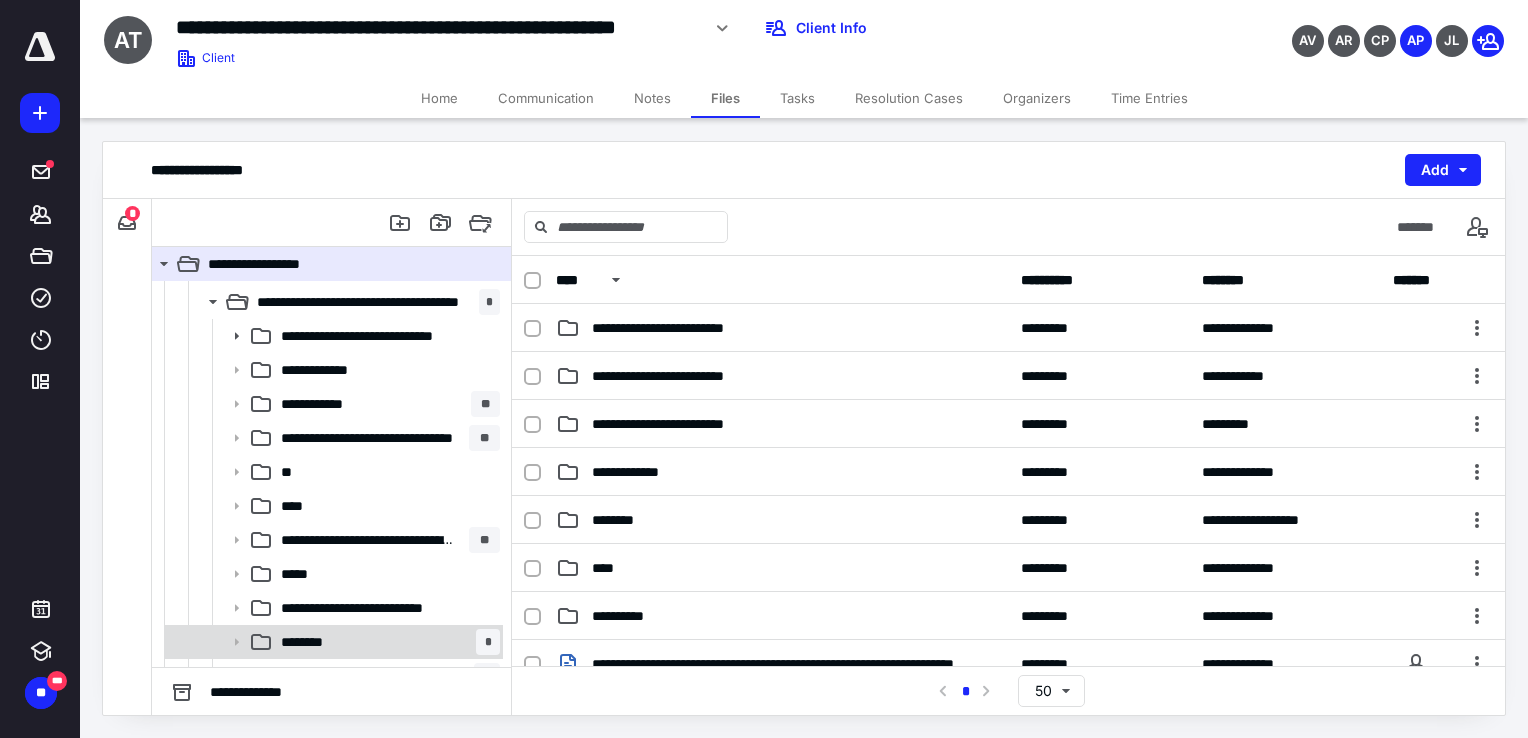 click on "********" at bounding box center [307, 642] 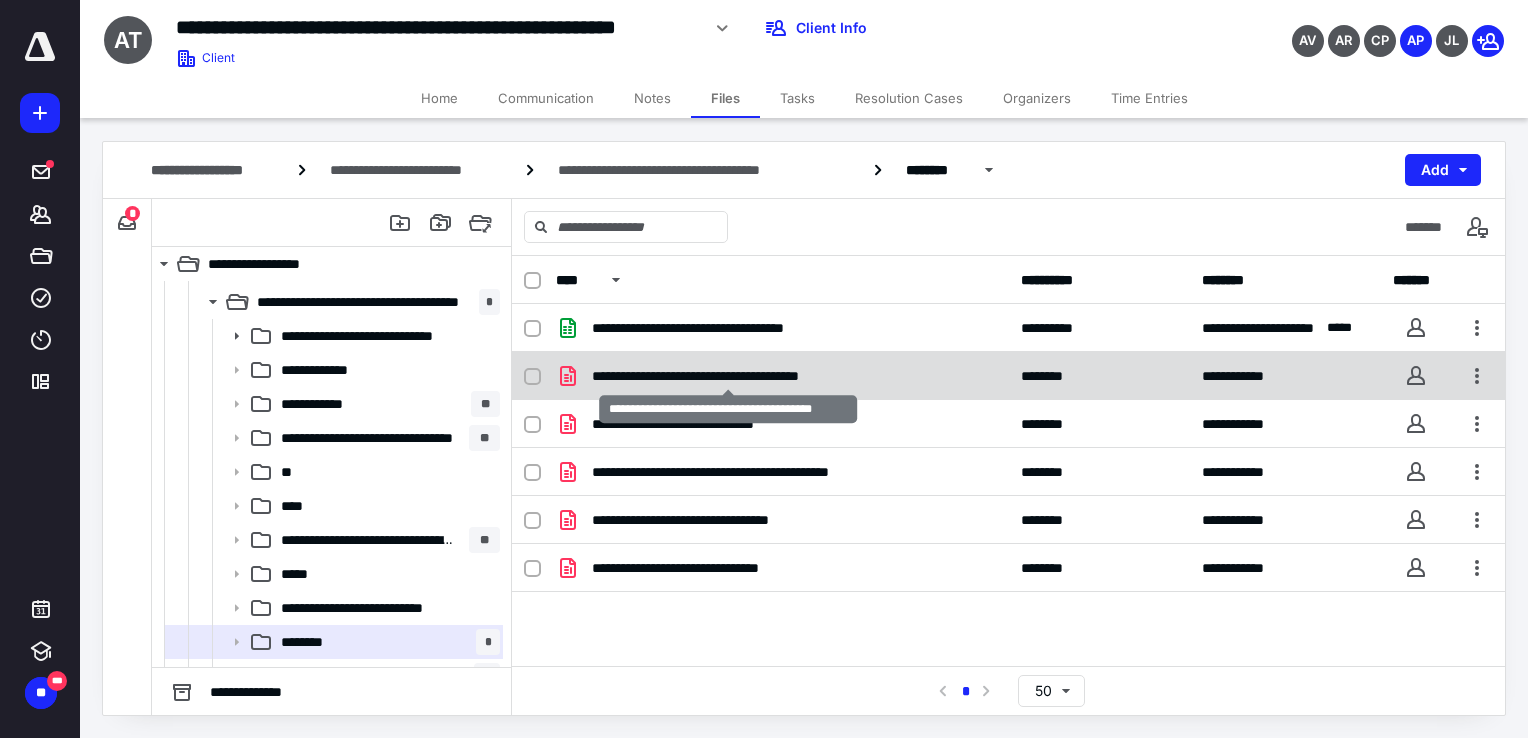 click on "**********" at bounding box center [729, 376] 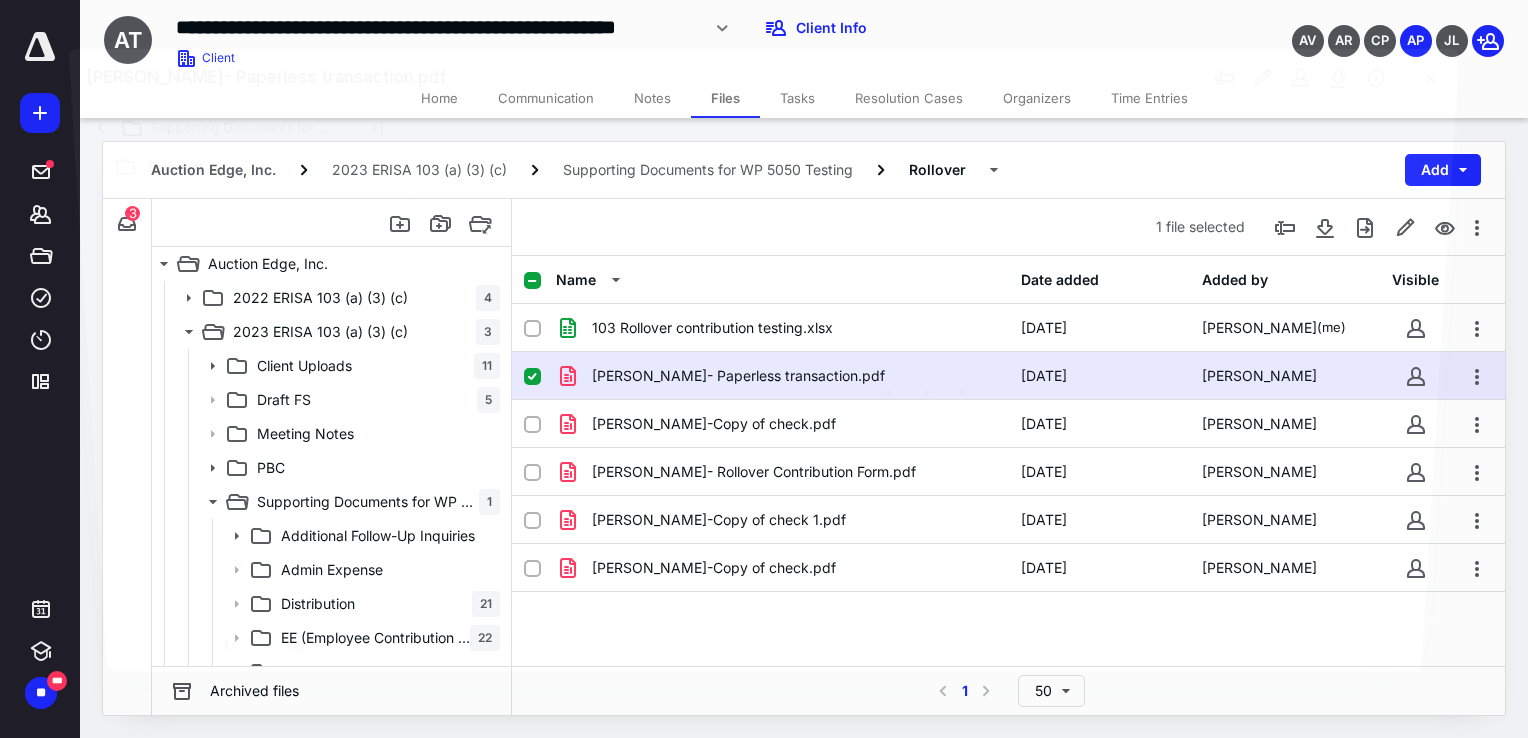 scroll, scrollTop: 200, scrollLeft: 0, axis: vertical 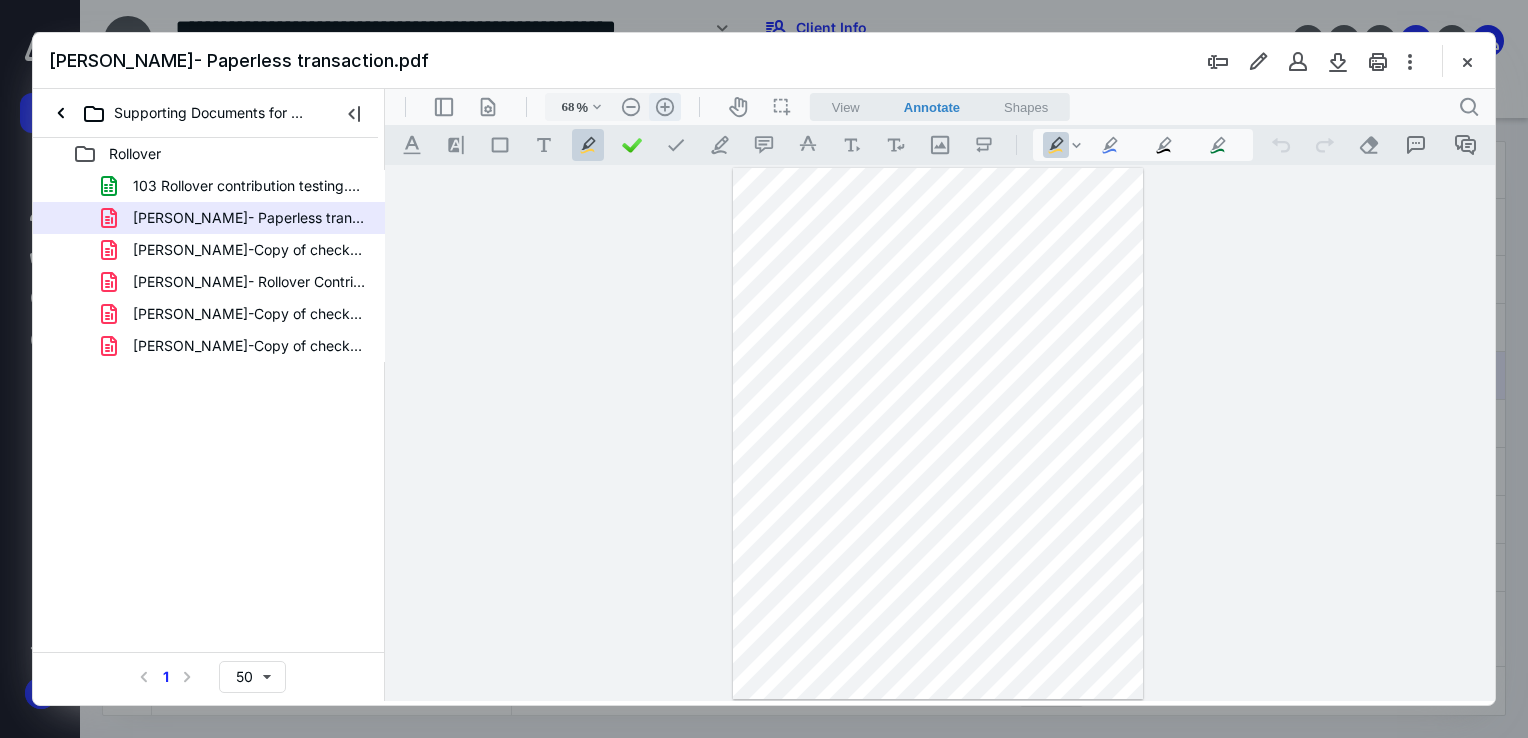 click on ".cls-1{fill:#abb0c4;} icon - header - zoom - in - line" at bounding box center (665, 107) 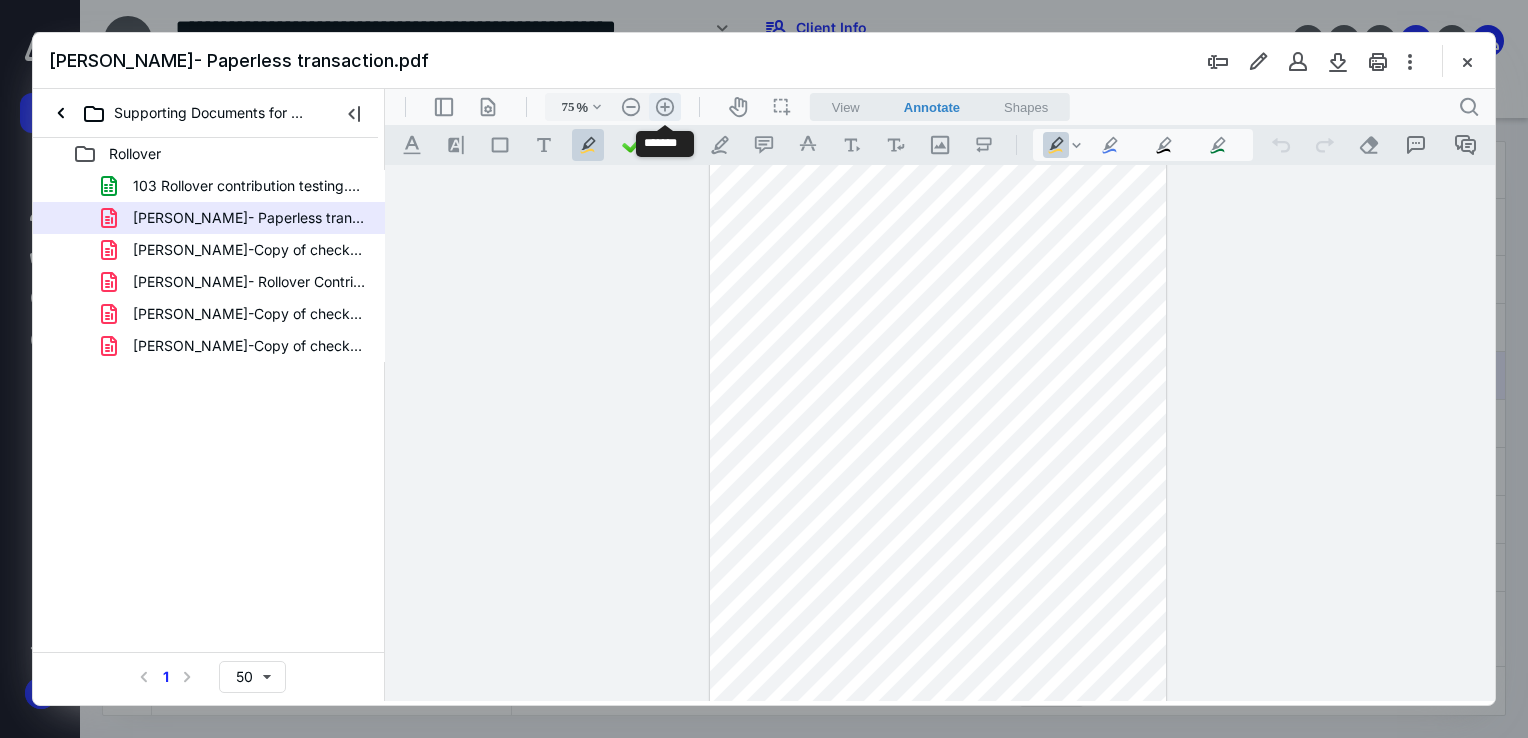 click on ".cls-1{fill:#abb0c4;} icon - header - zoom - in - line" at bounding box center (665, 107) 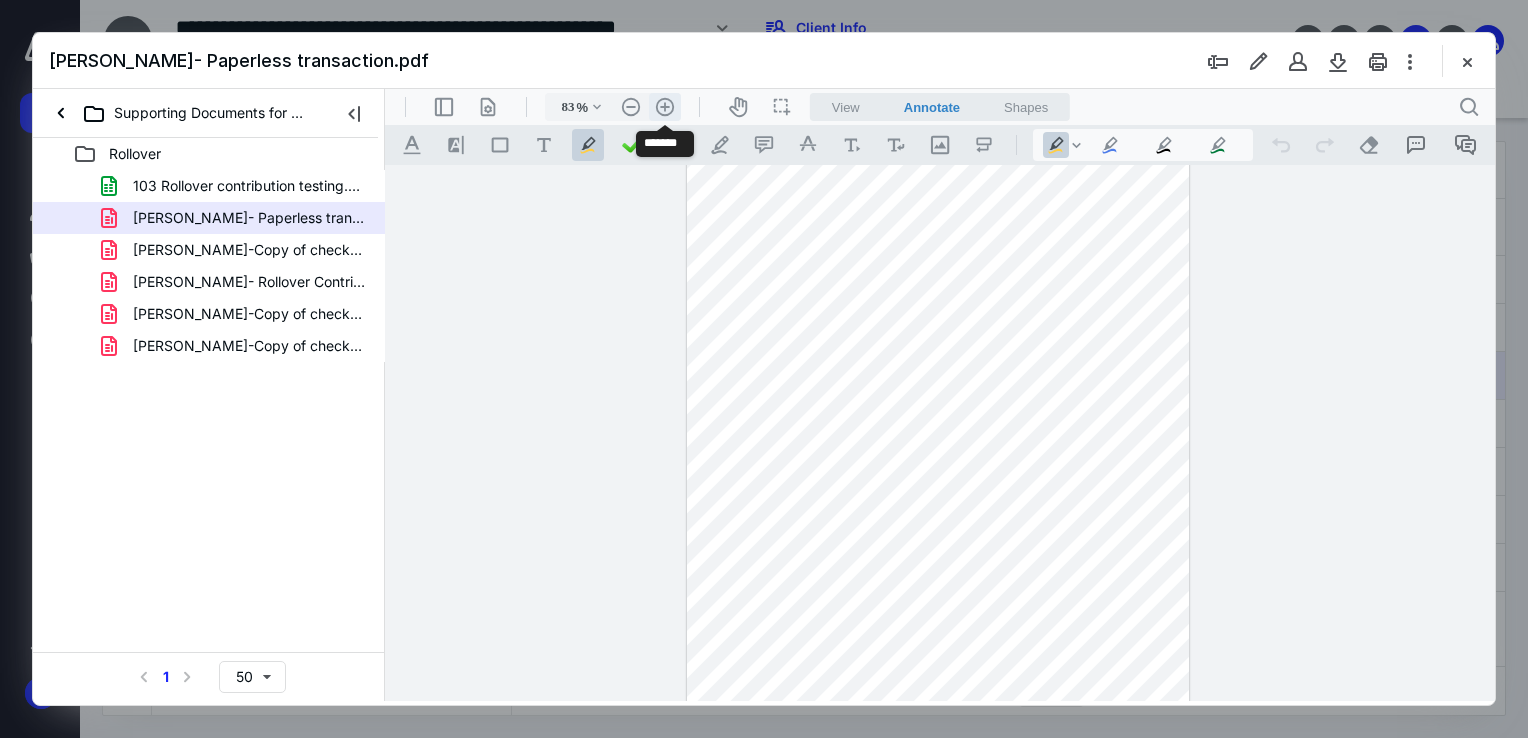 click on ".cls-1{fill:#abb0c4;} icon - header - zoom - in - line" at bounding box center (665, 107) 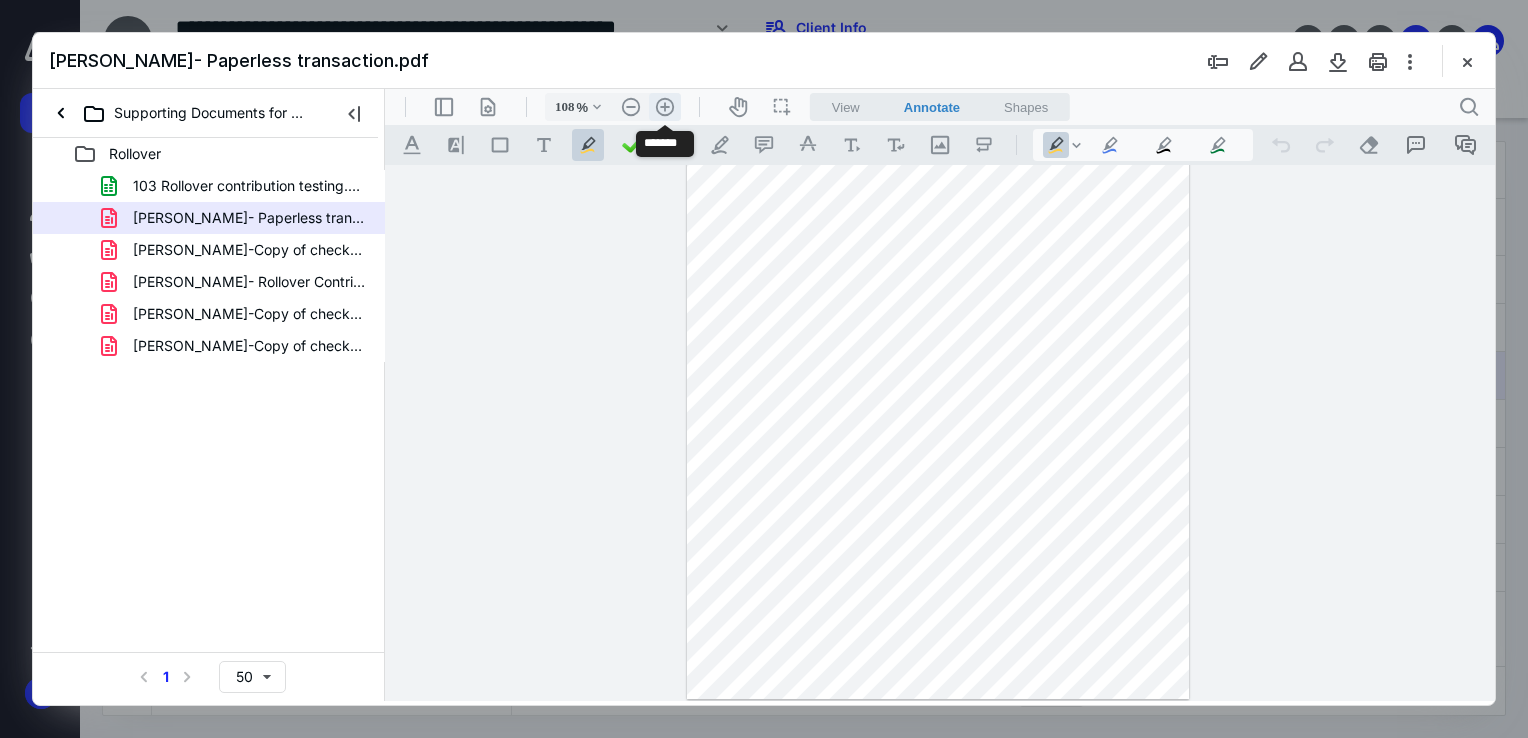 click on ".cls-1{fill:#abb0c4;} icon - header - zoom - in - line" at bounding box center [665, 107] 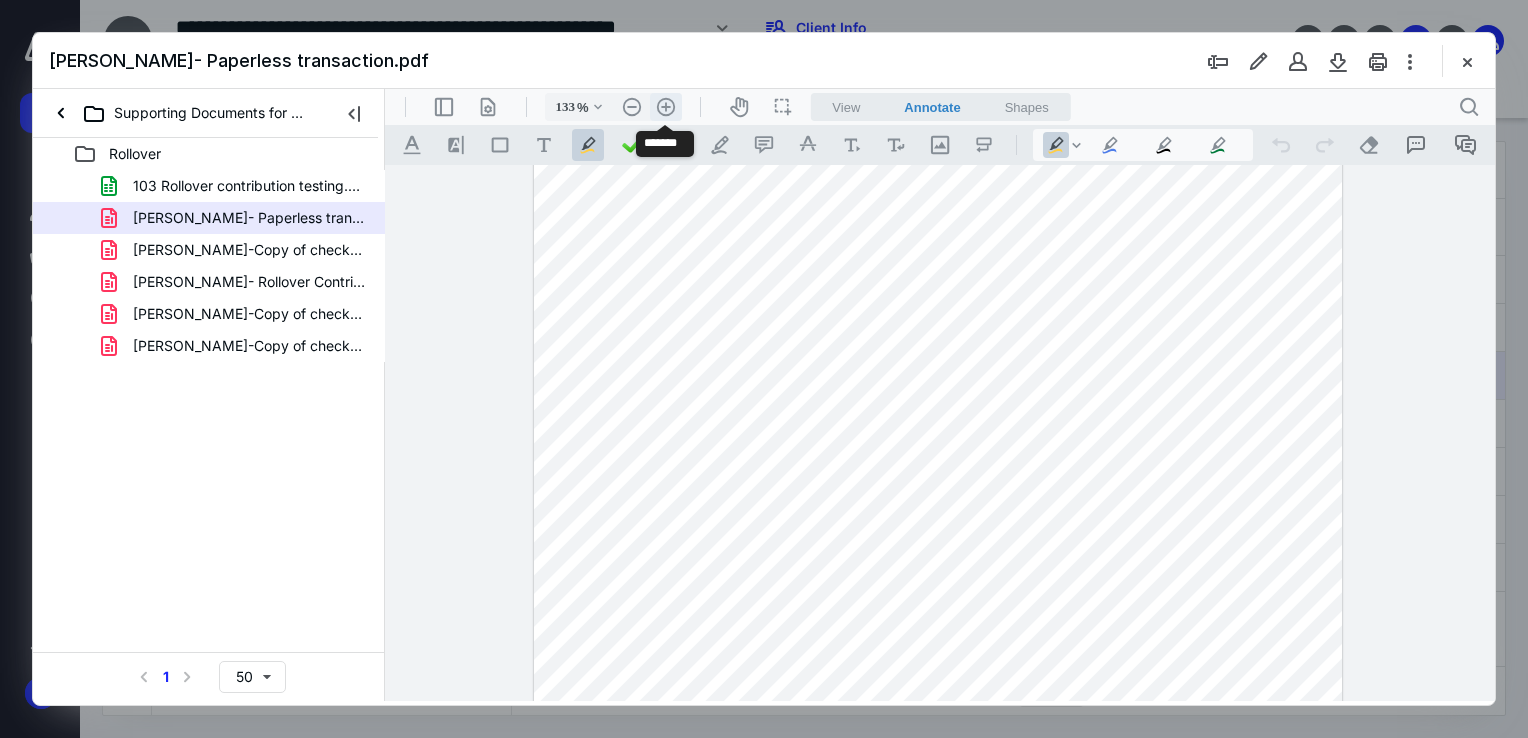 click on ".cls-1{fill:#abb0c4;} icon - header - zoom - in - line" at bounding box center (666, 107) 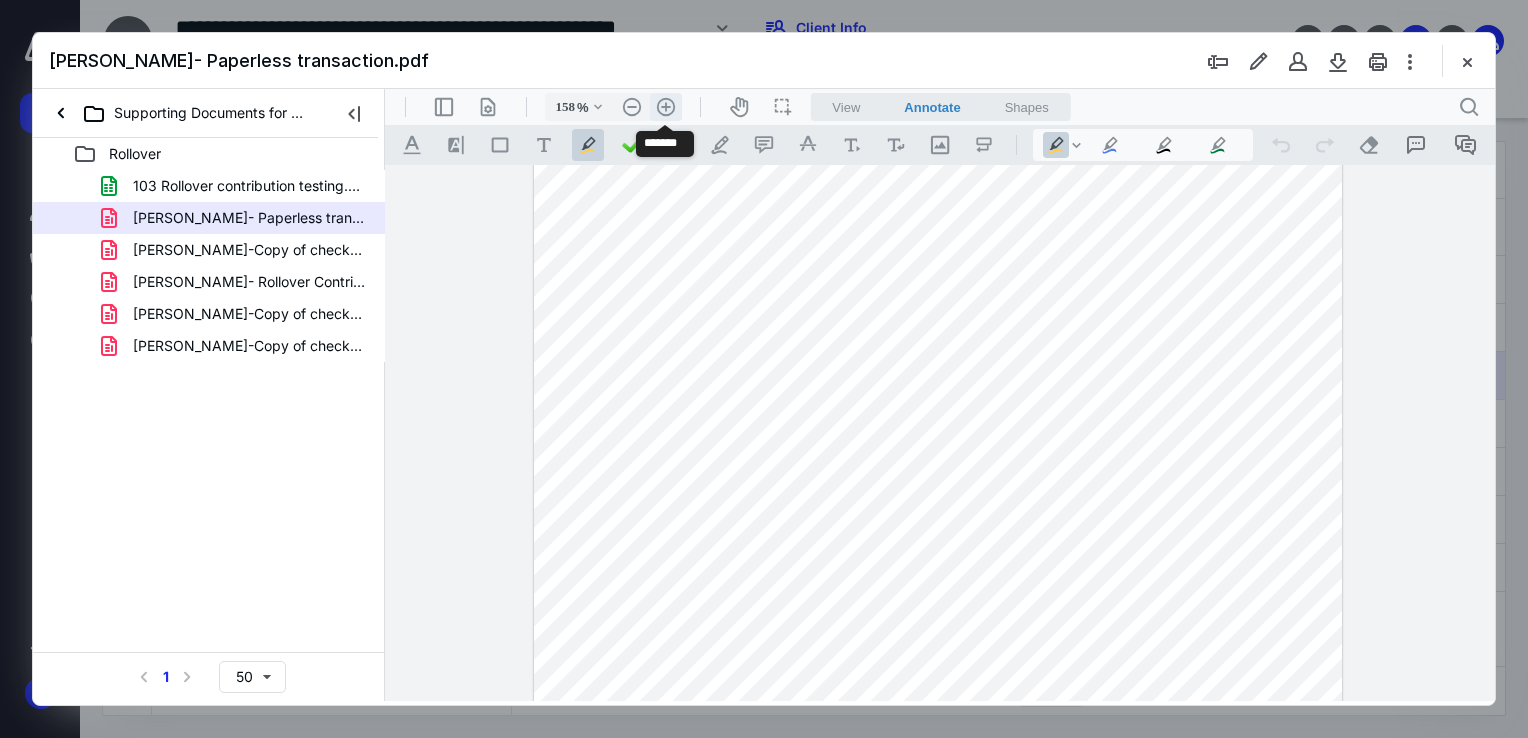 scroll, scrollTop: 308, scrollLeft: 0, axis: vertical 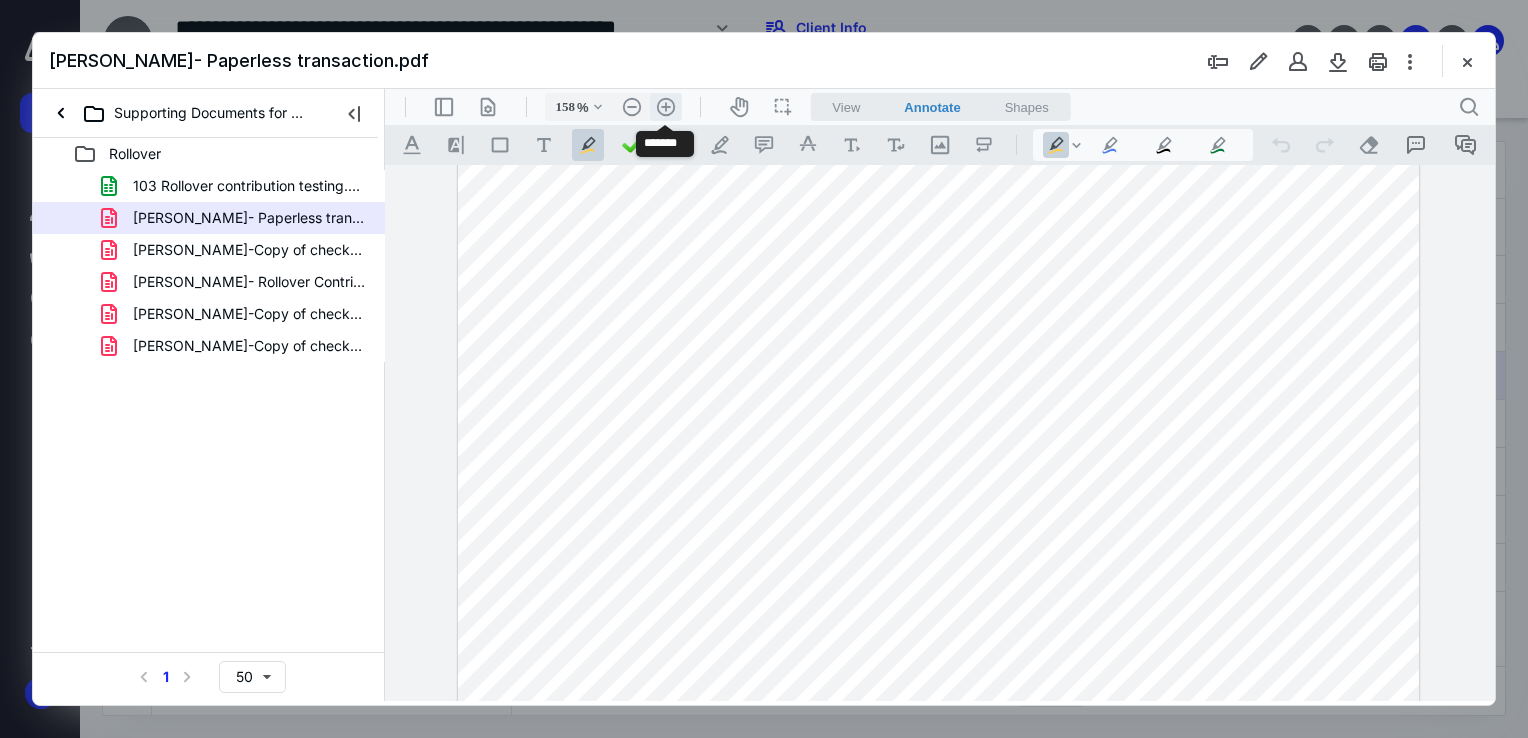 click on ".cls-1{fill:#abb0c4;} icon - header - zoom - in - line" at bounding box center [666, 107] 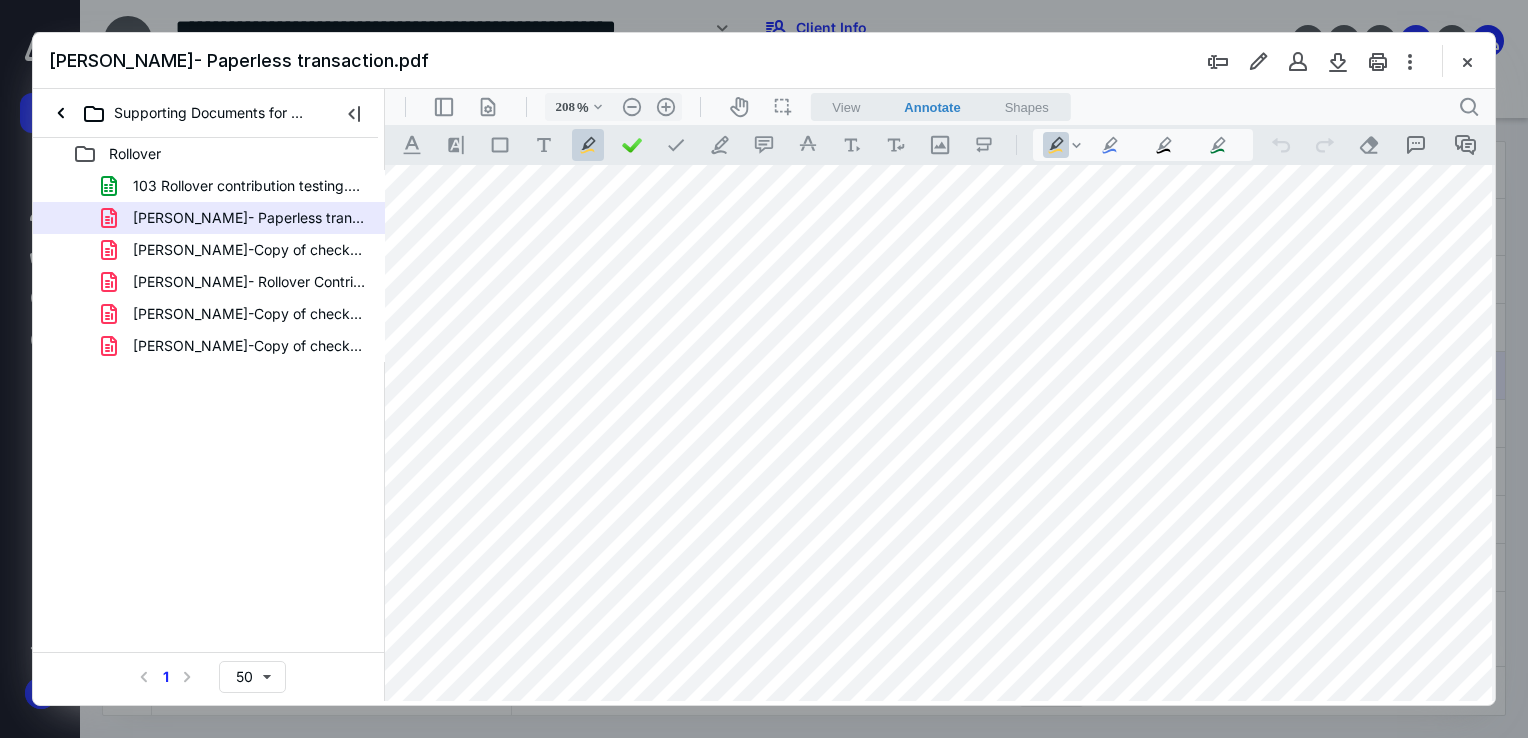 scroll, scrollTop: 600, scrollLeft: 92, axis: both 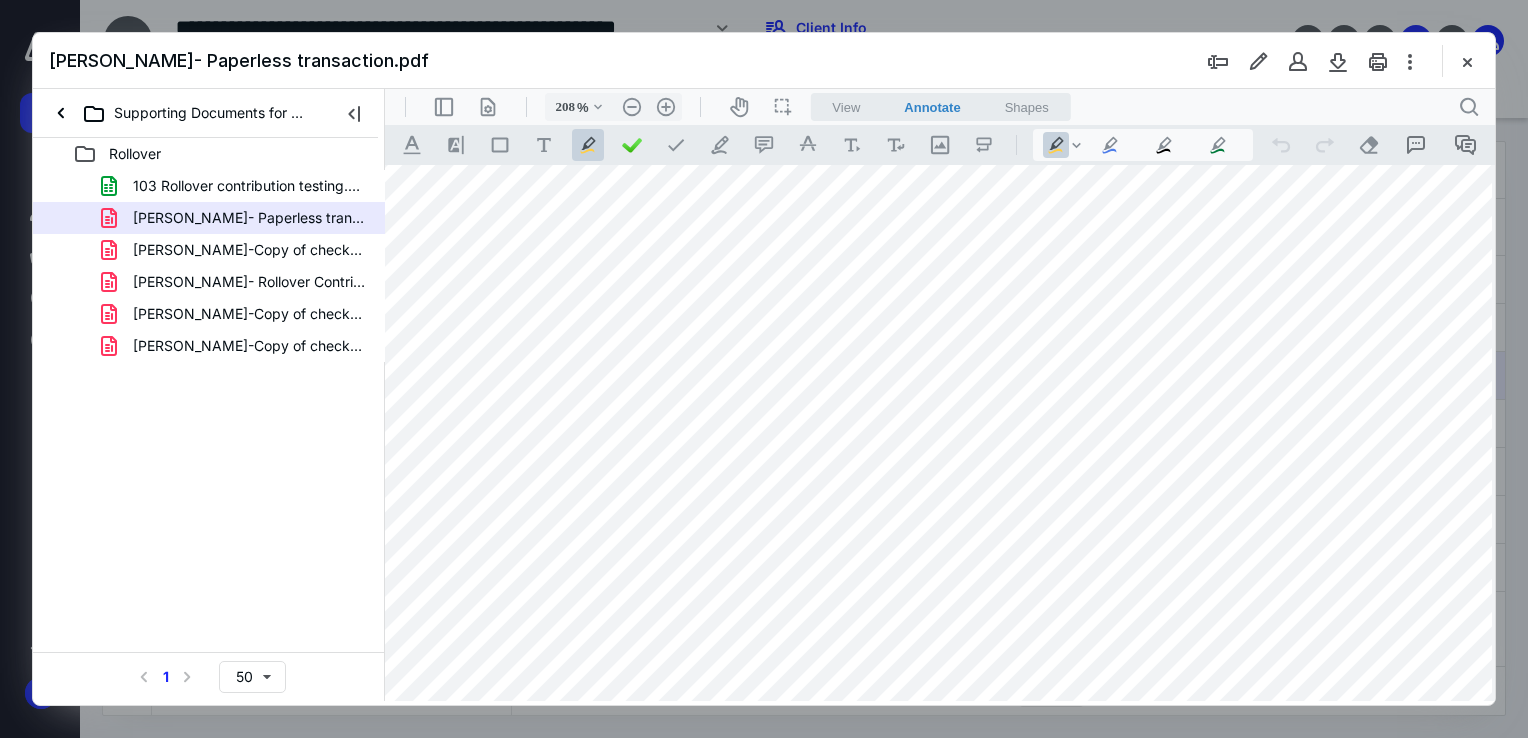 click at bounding box center [1467, 61] 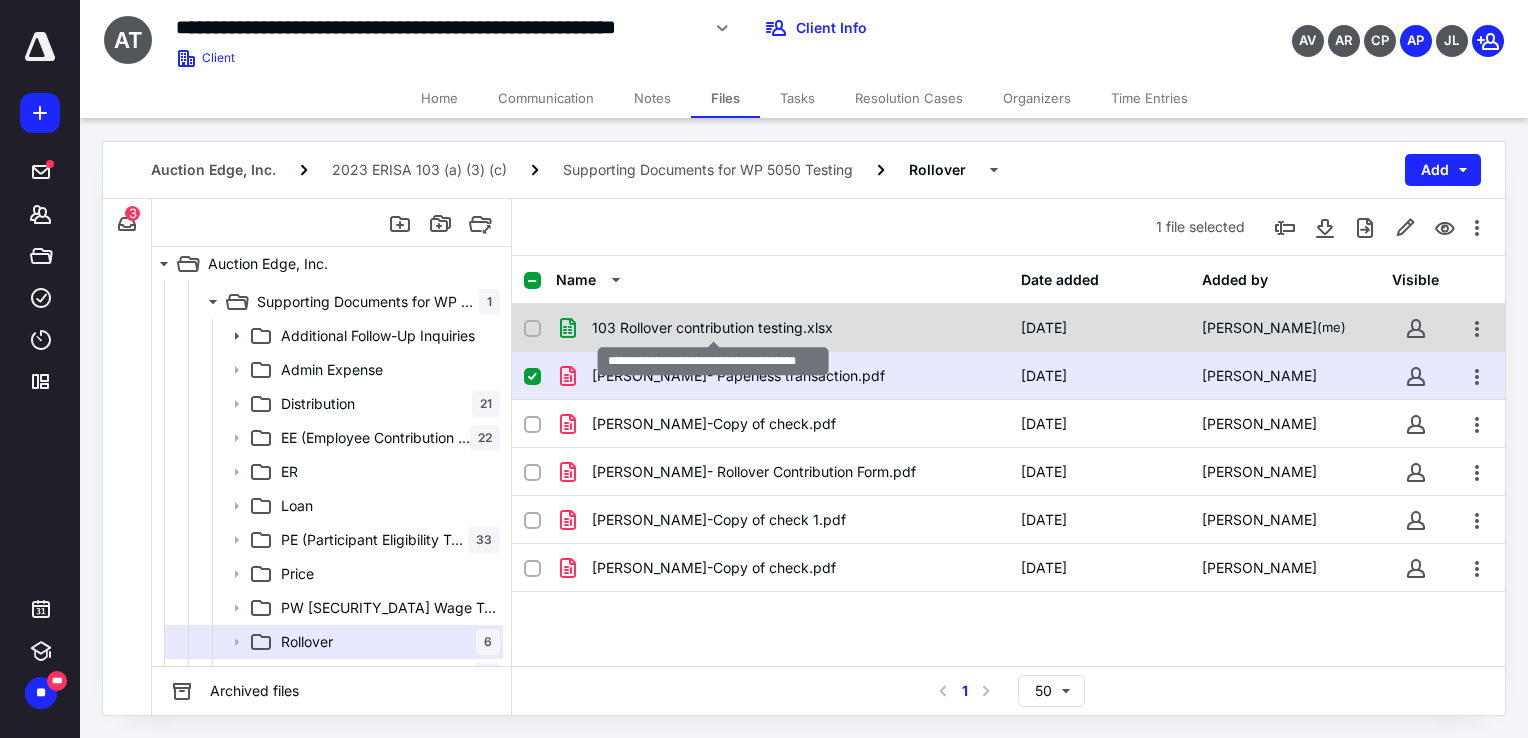 click on "103 Rollover contribution testing.xlsx" at bounding box center (712, 328) 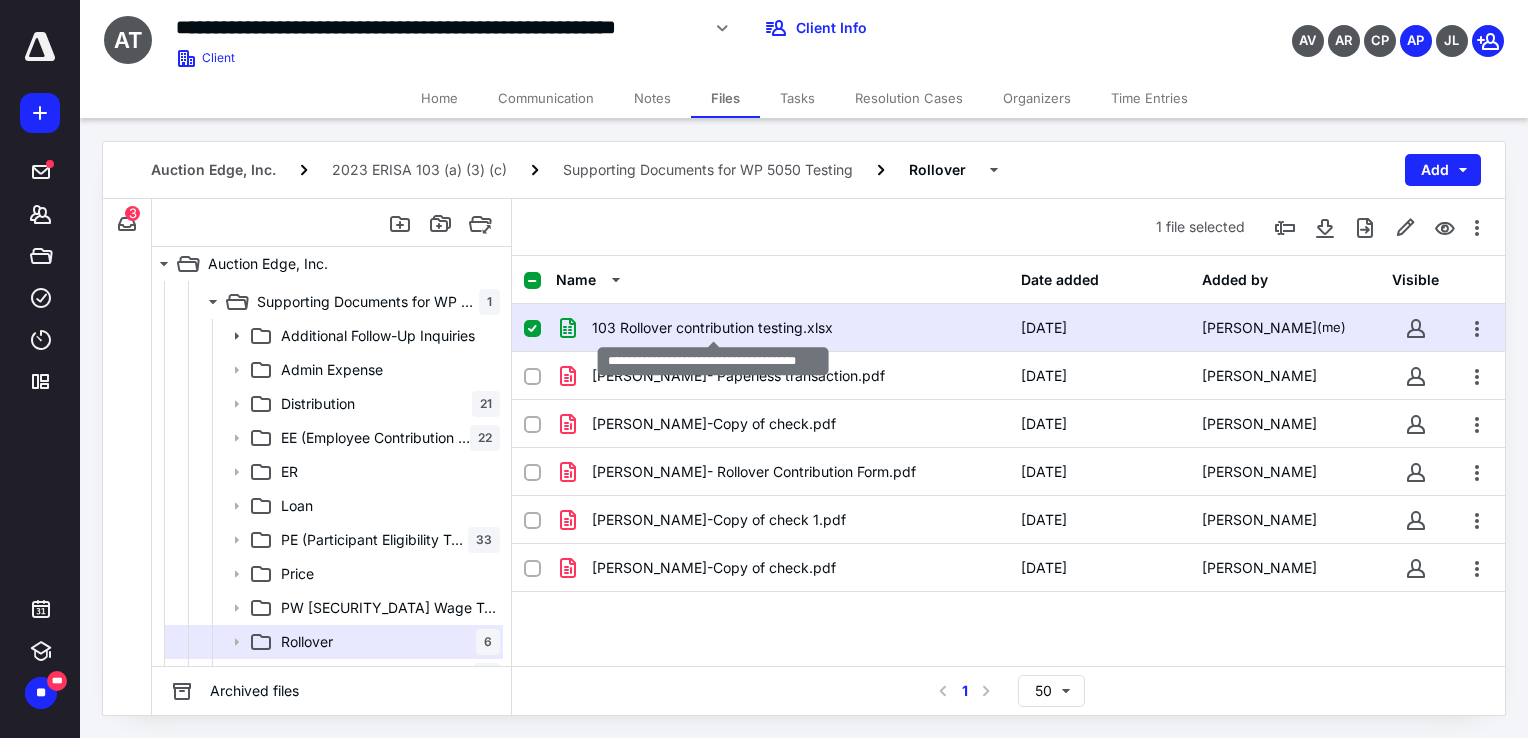 click on "103 Rollover contribution testing.xlsx" at bounding box center [712, 328] 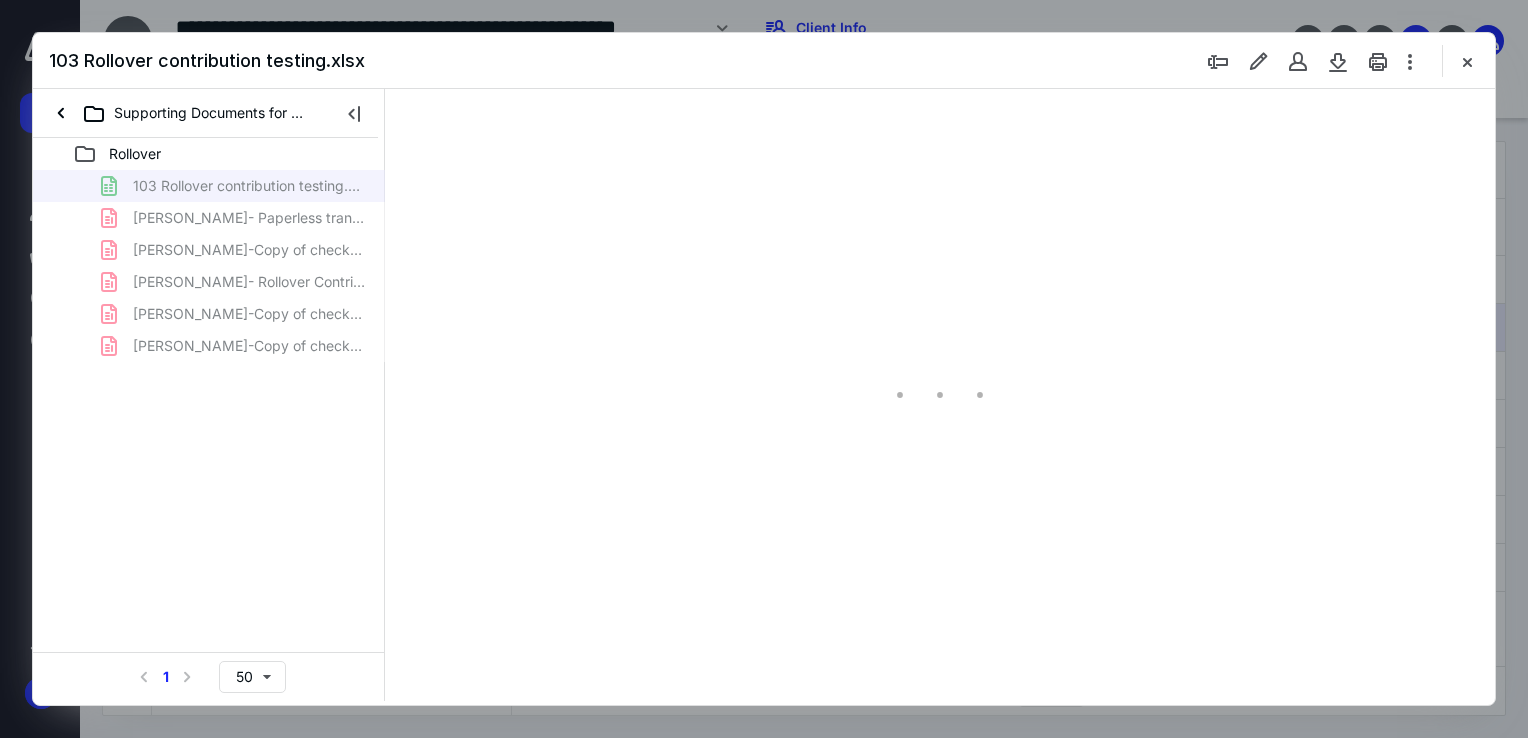 scroll, scrollTop: 0, scrollLeft: 0, axis: both 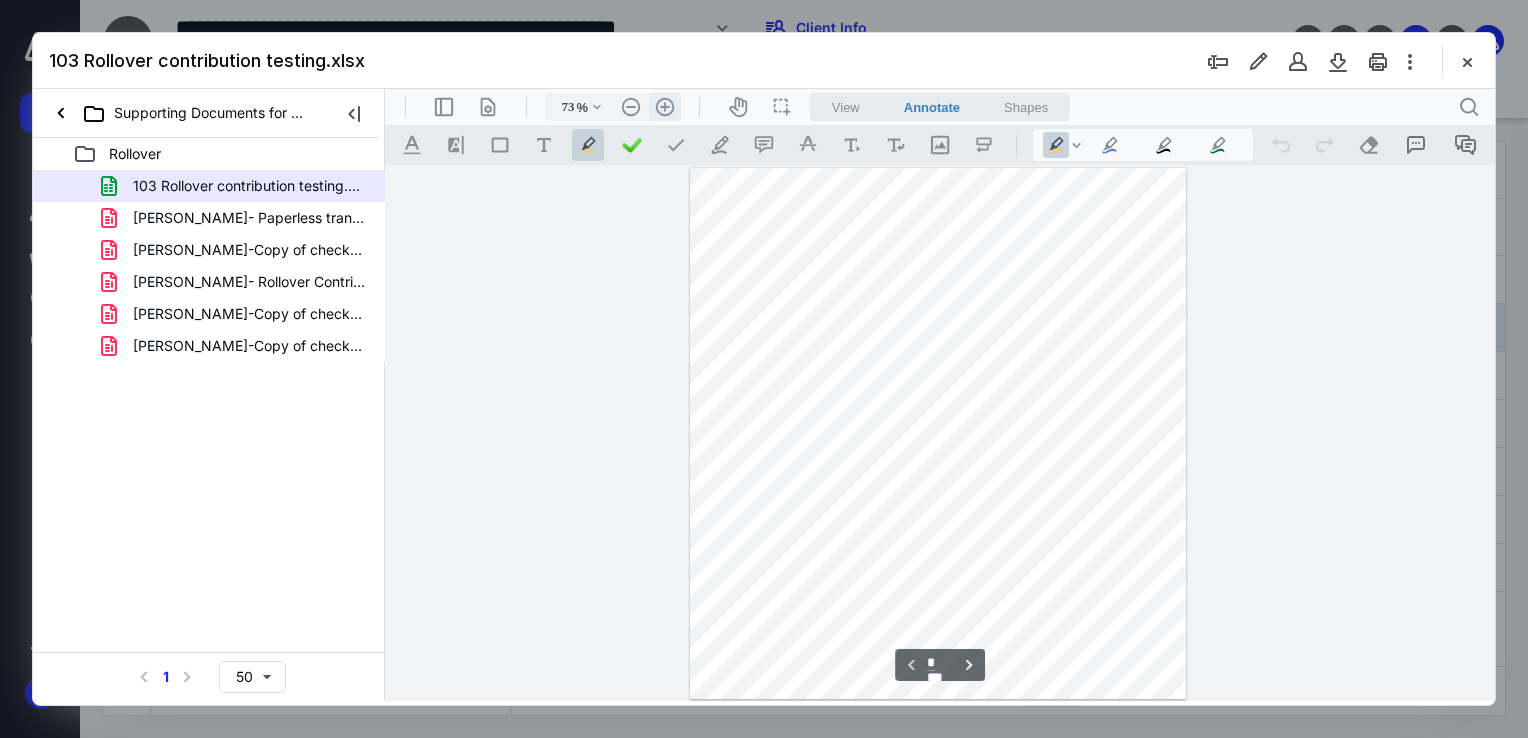click on ".cls-1{fill:#abb0c4;} icon - header - zoom - in - line" at bounding box center (665, 107) 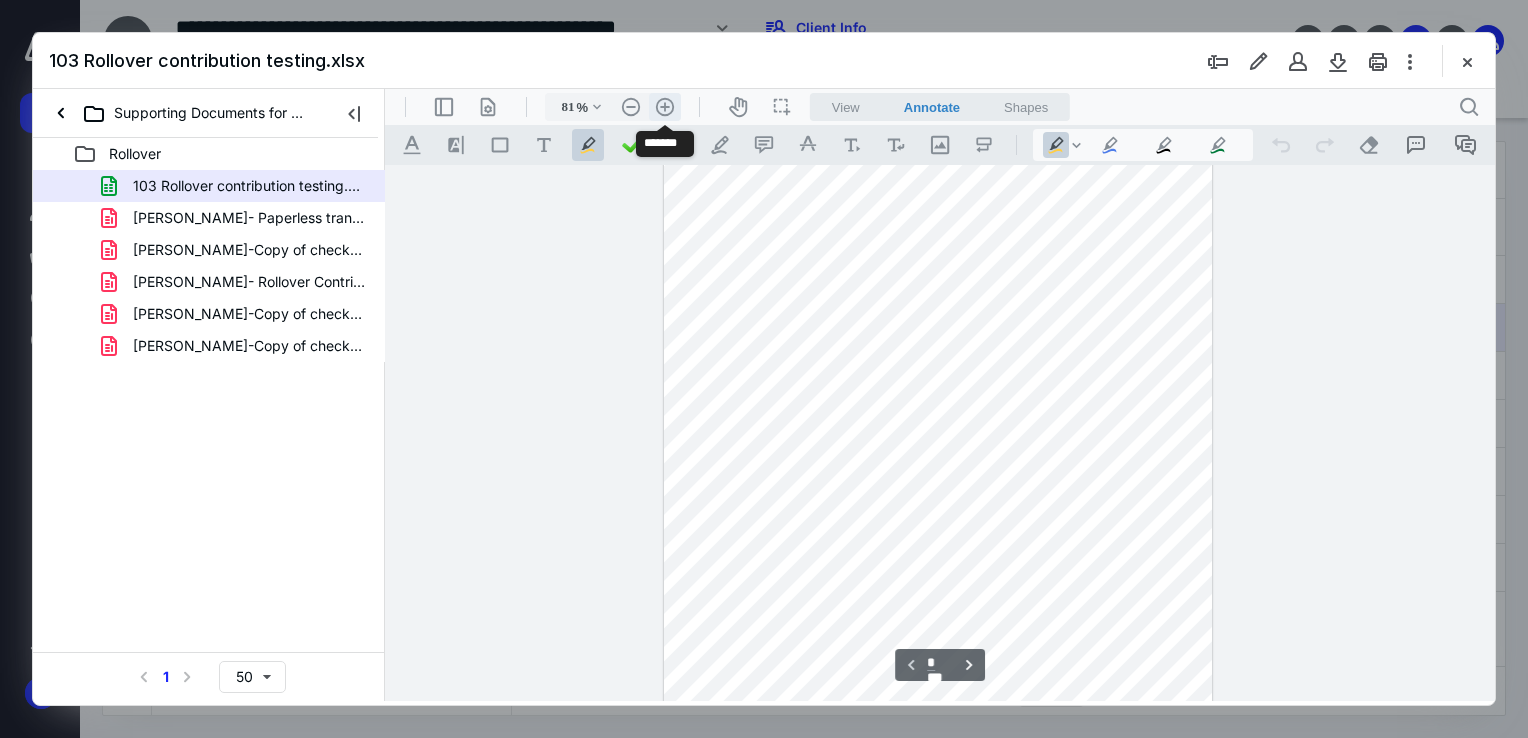 click on ".cls-1{fill:#abb0c4;} icon - header - zoom - in - line" at bounding box center (665, 107) 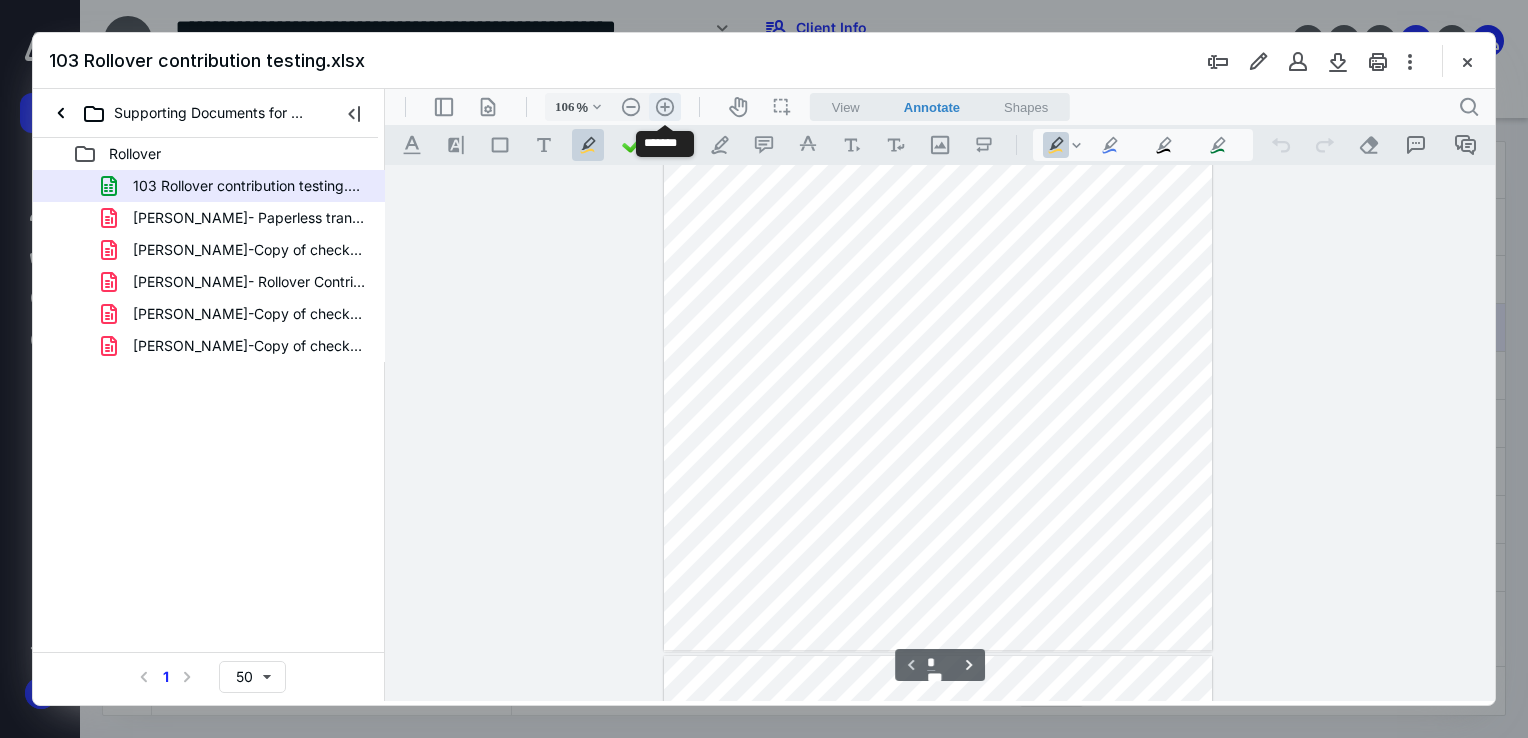 click on ".cls-1{fill:#abb0c4;} icon - header - zoom - in - line" at bounding box center [665, 107] 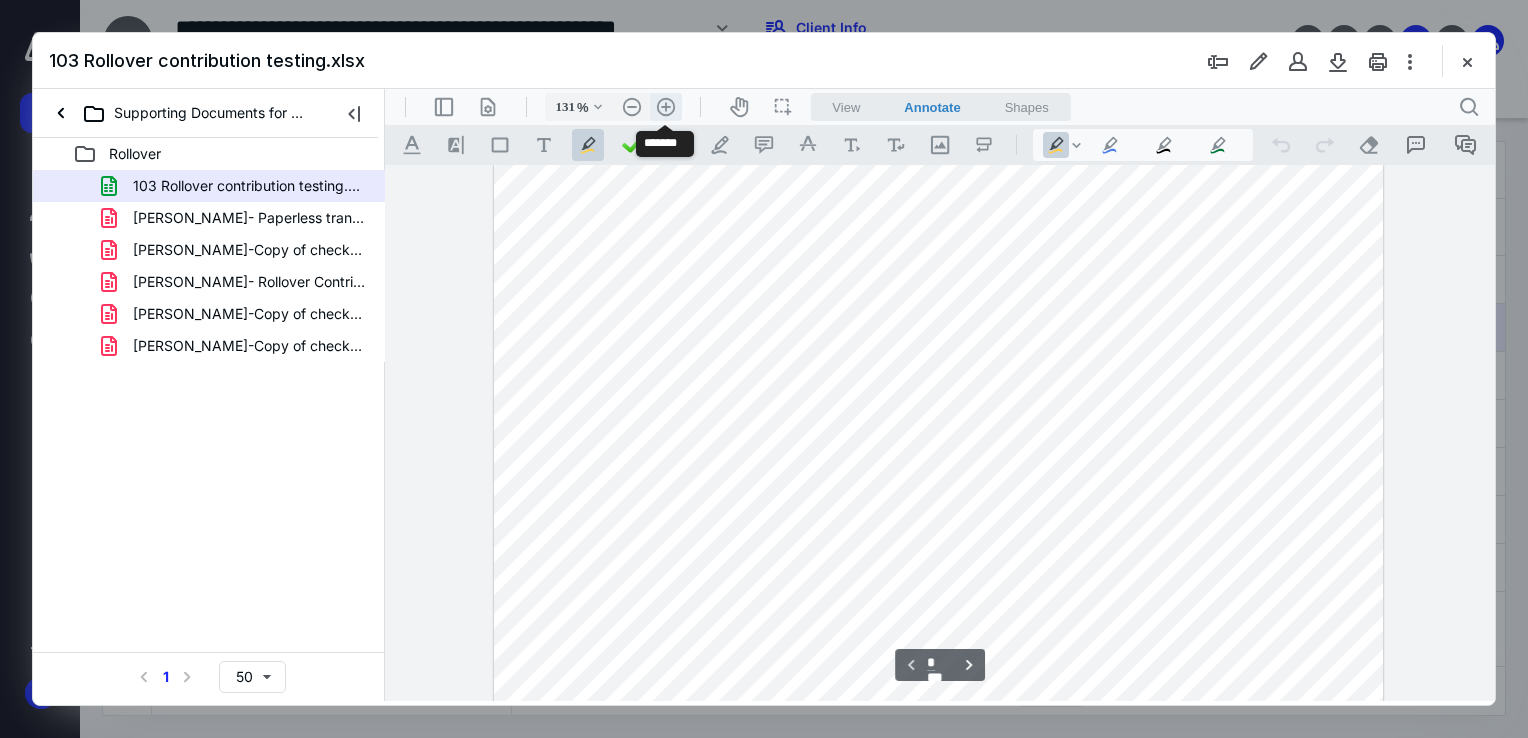 scroll, scrollTop: 261, scrollLeft: 0, axis: vertical 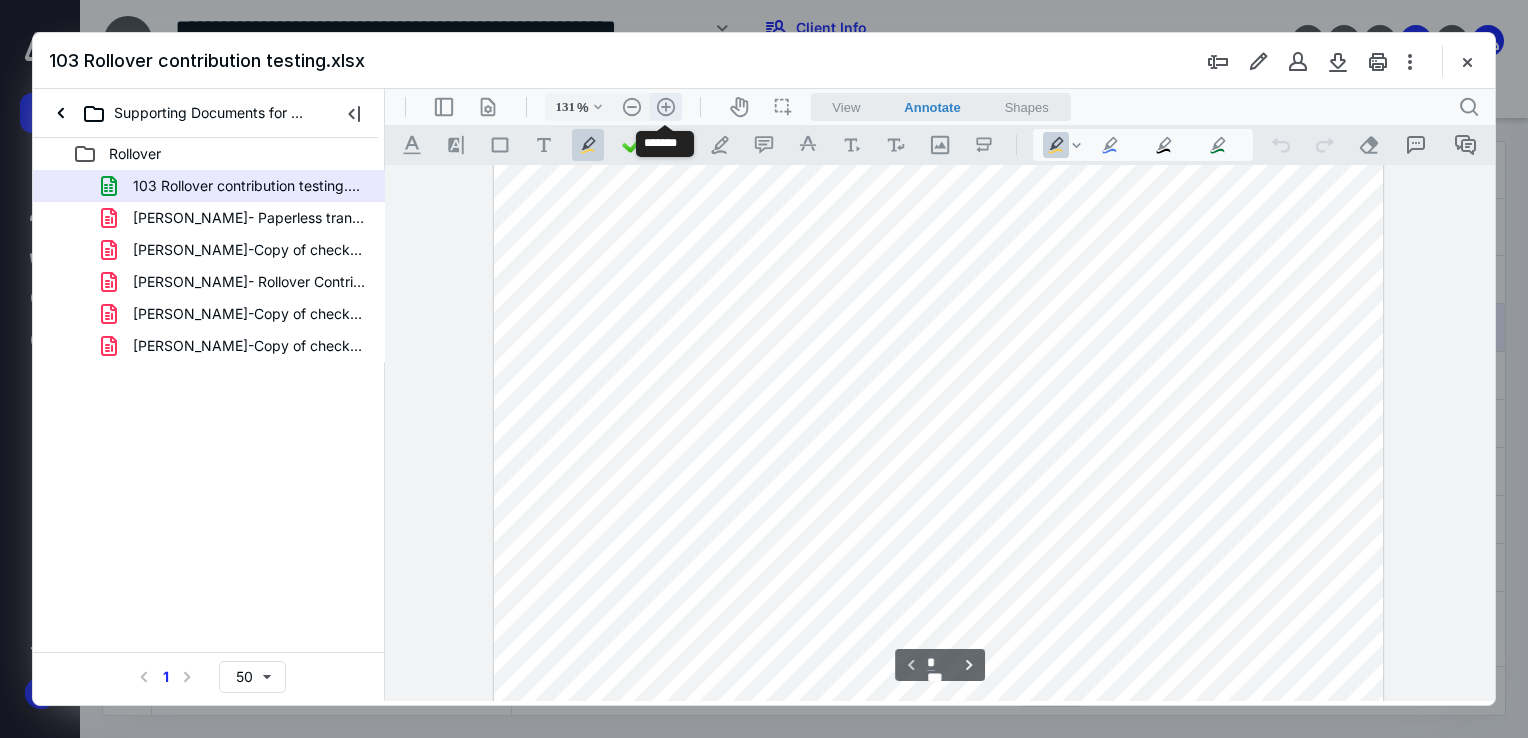 click on ".cls-1{fill:#abb0c4;} icon - header - zoom - in - line" at bounding box center [666, 107] 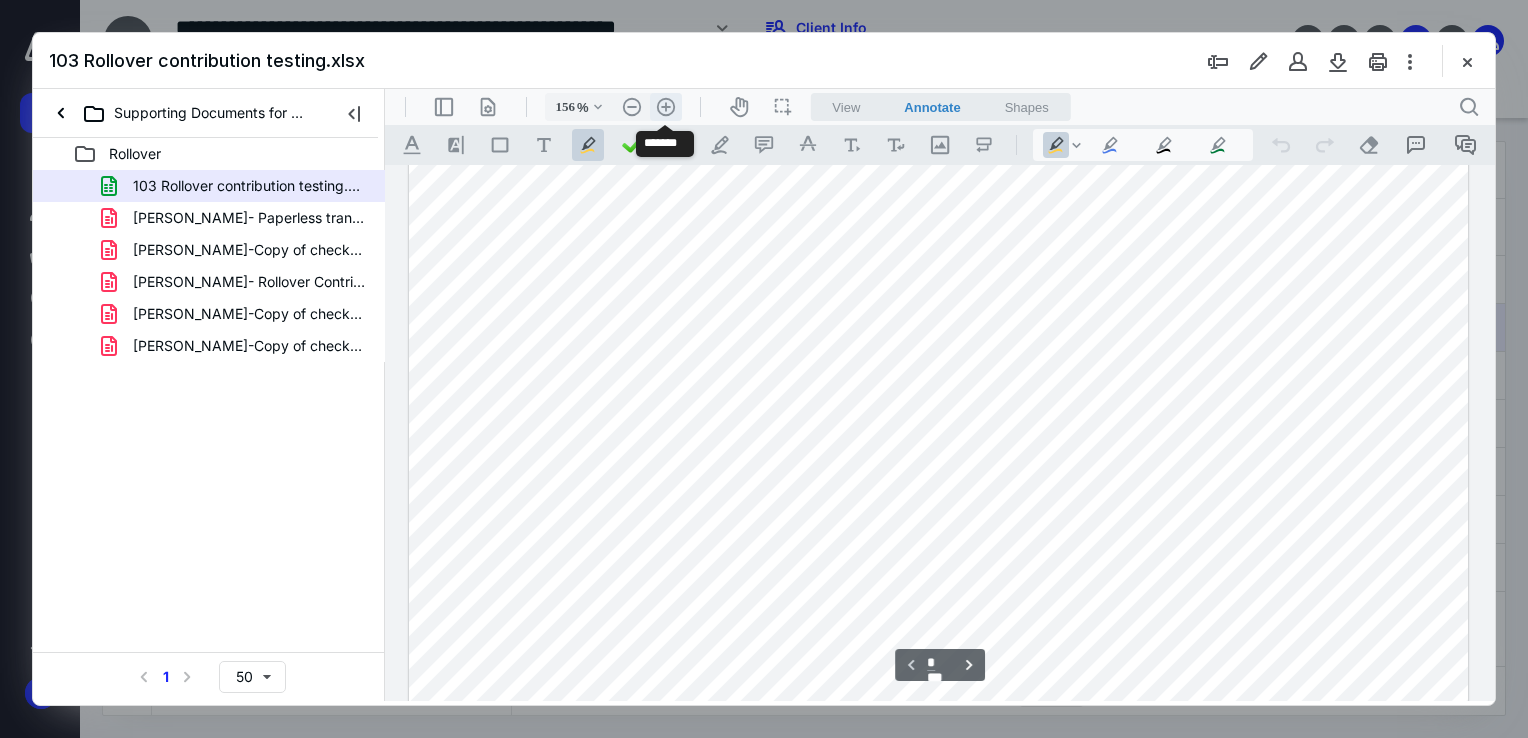 click on ".cls-1{fill:#abb0c4;} icon - header - zoom - in - line" at bounding box center [666, 107] 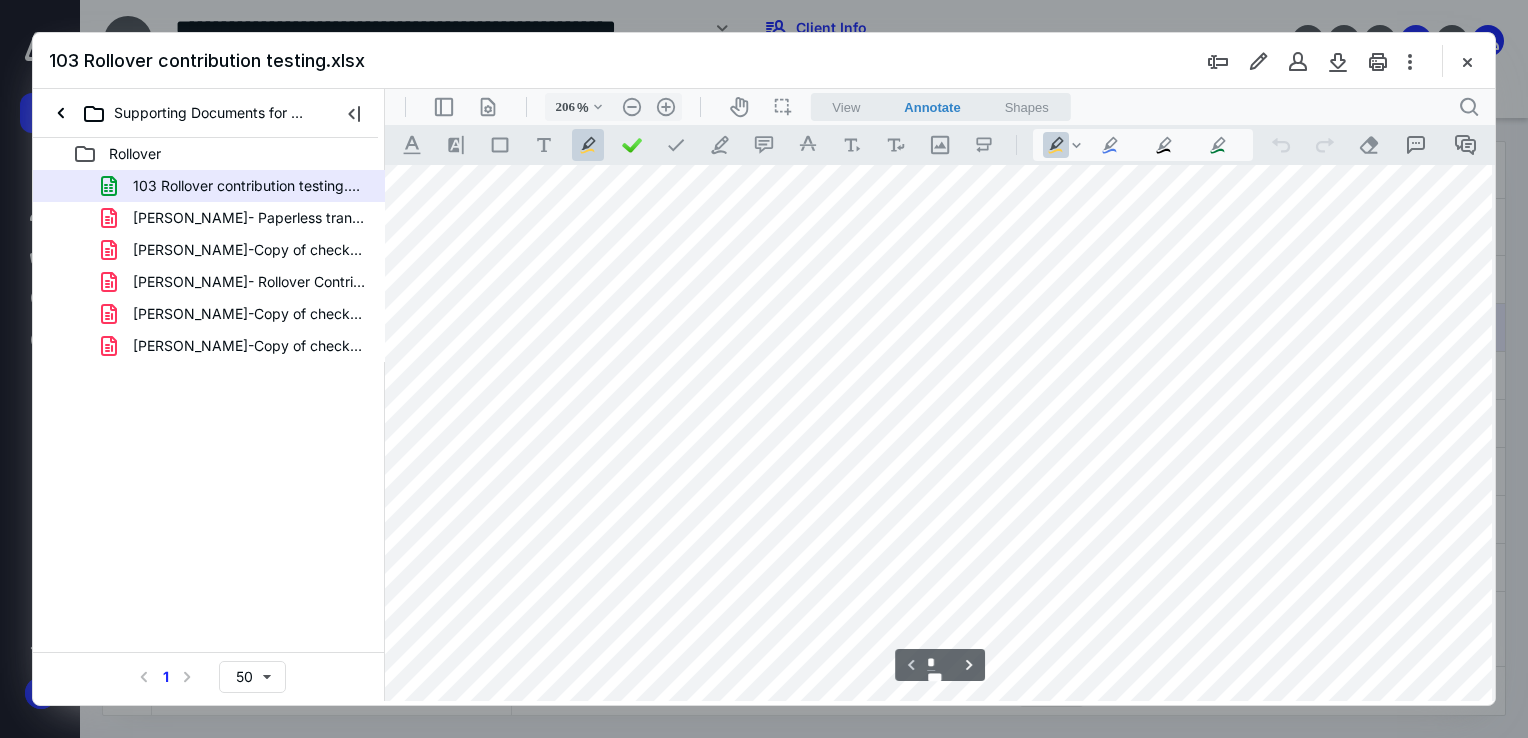 scroll, scrollTop: 0, scrollLeft: 158, axis: horizontal 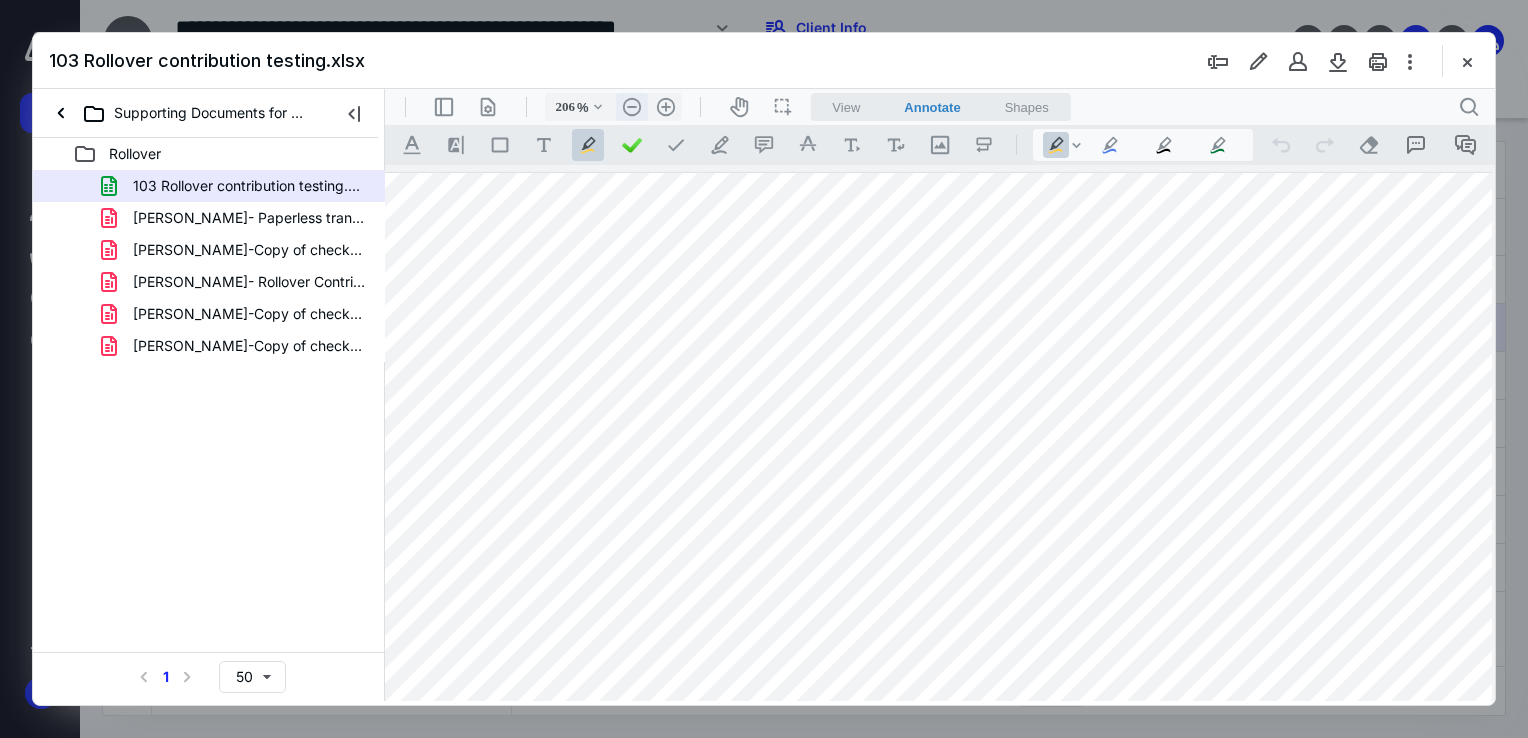 click on ".cls-1{fill:#abb0c4;} icon - header - zoom - out - line" at bounding box center [632, 107] 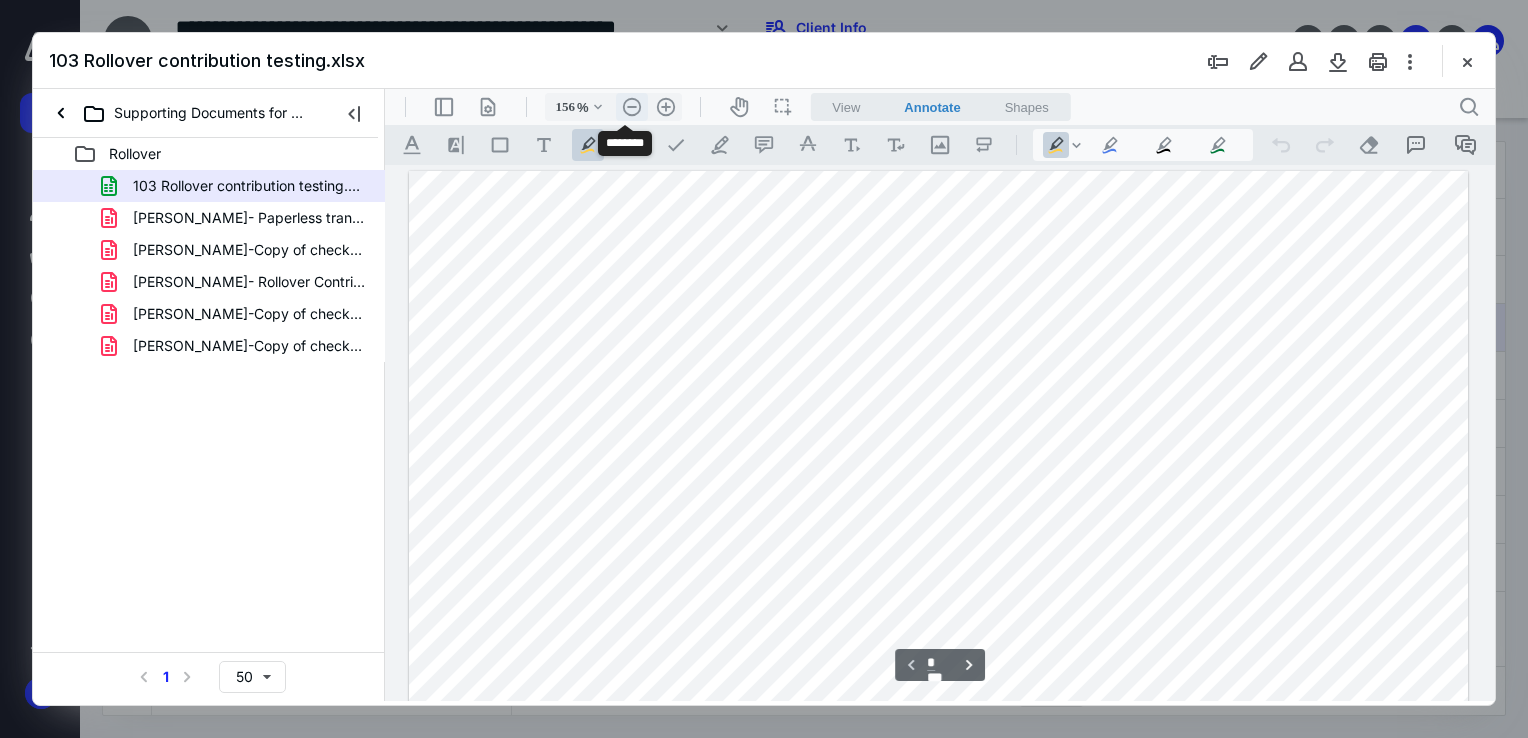 scroll, scrollTop: 0, scrollLeft: 0, axis: both 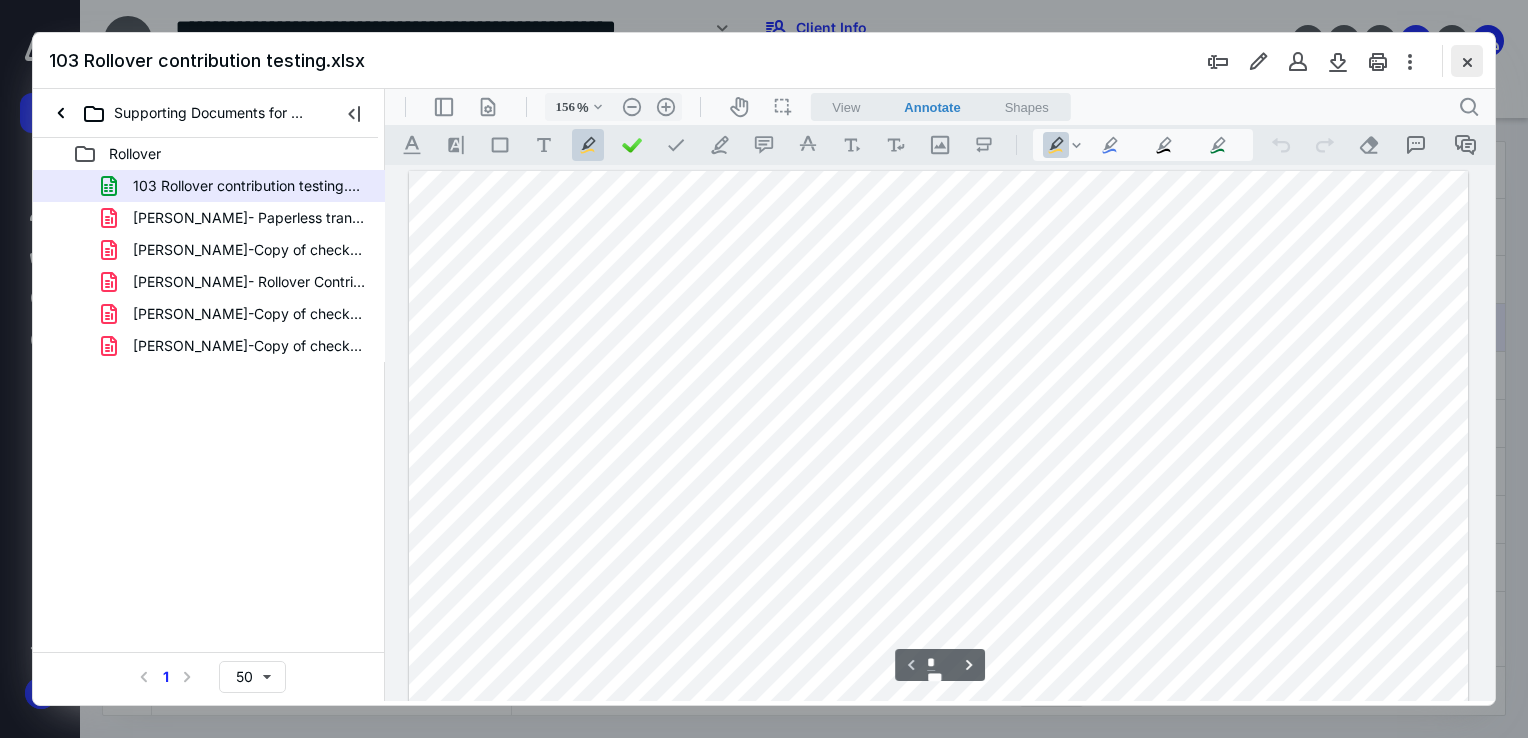 click at bounding box center (1467, 61) 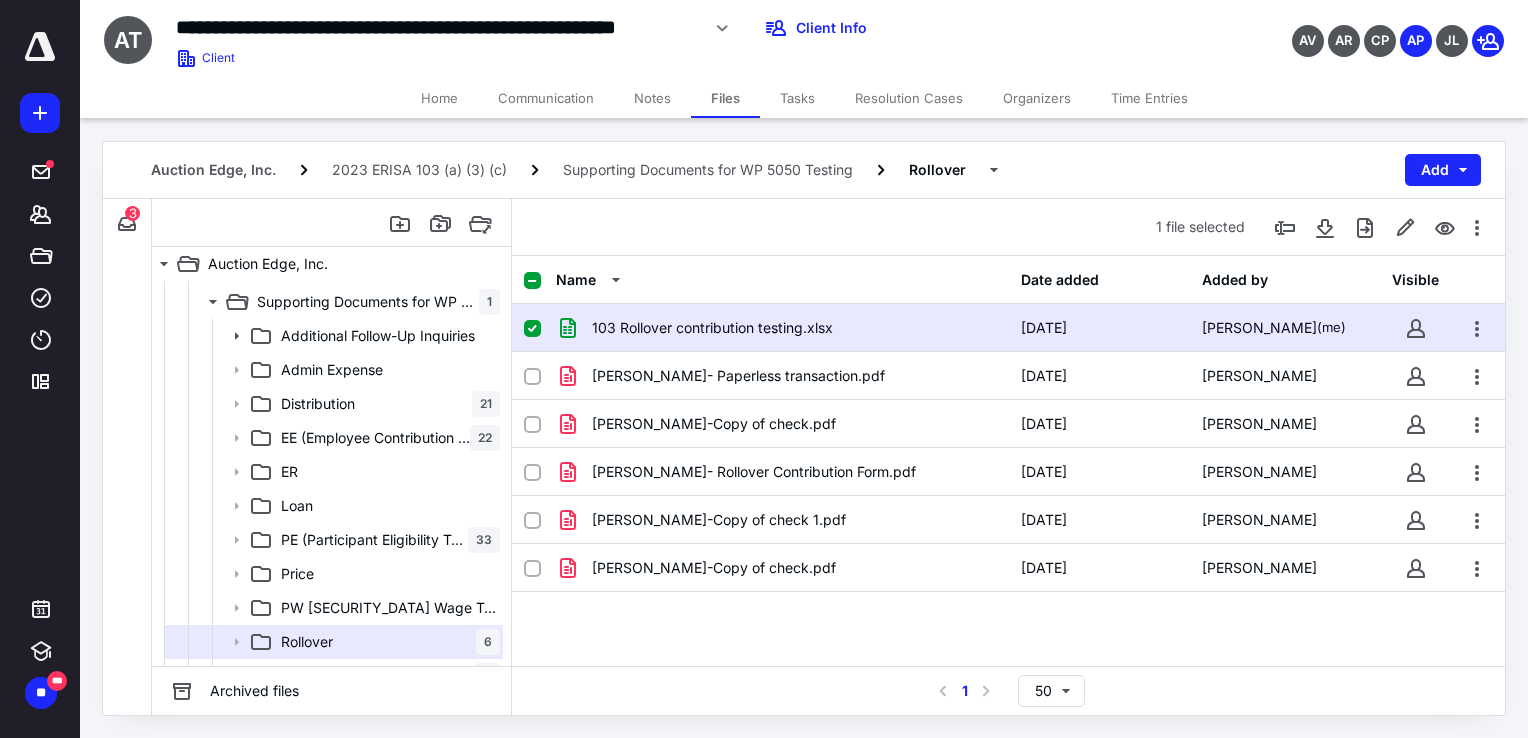 click on "Home" at bounding box center (439, 98) 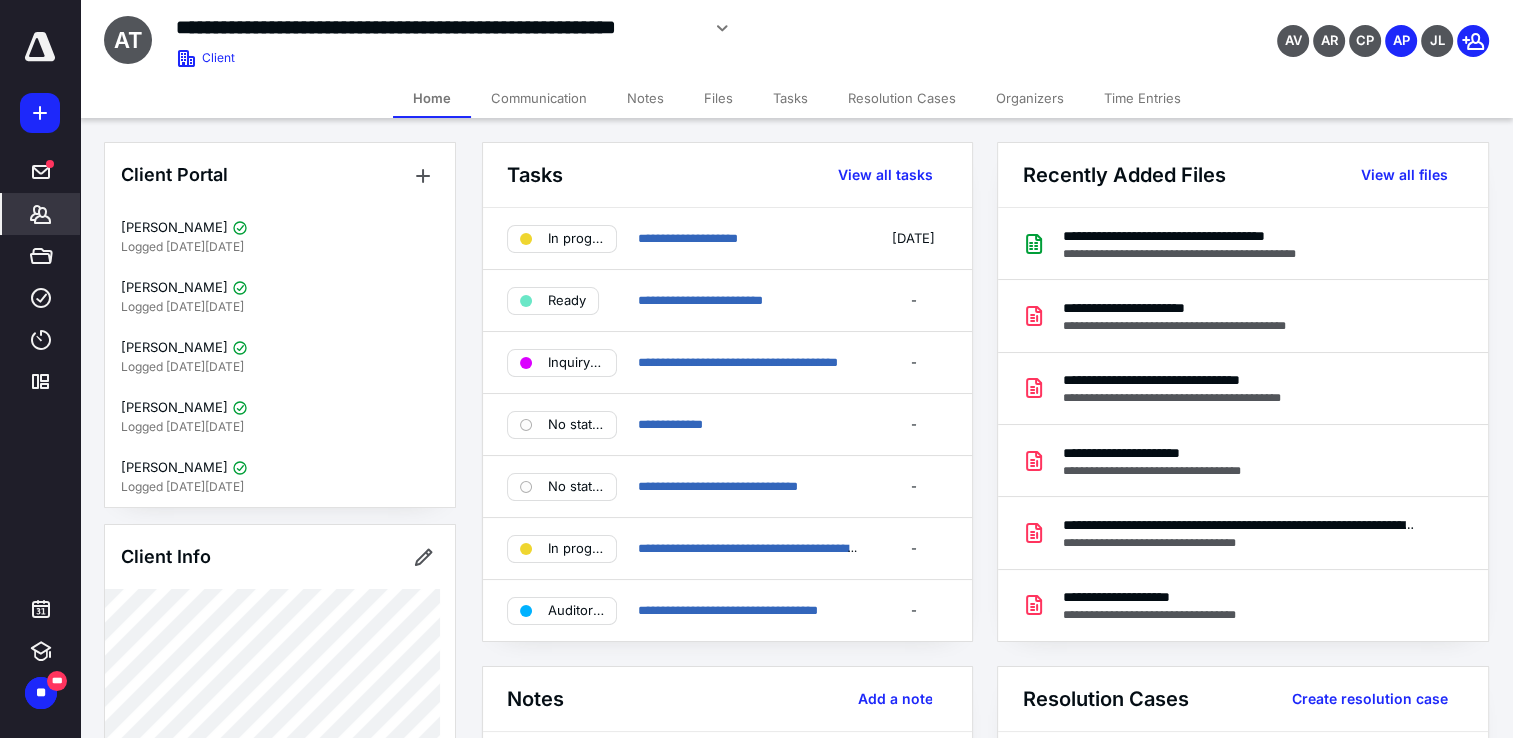 click on "Files" at bounding box center [718, 98] 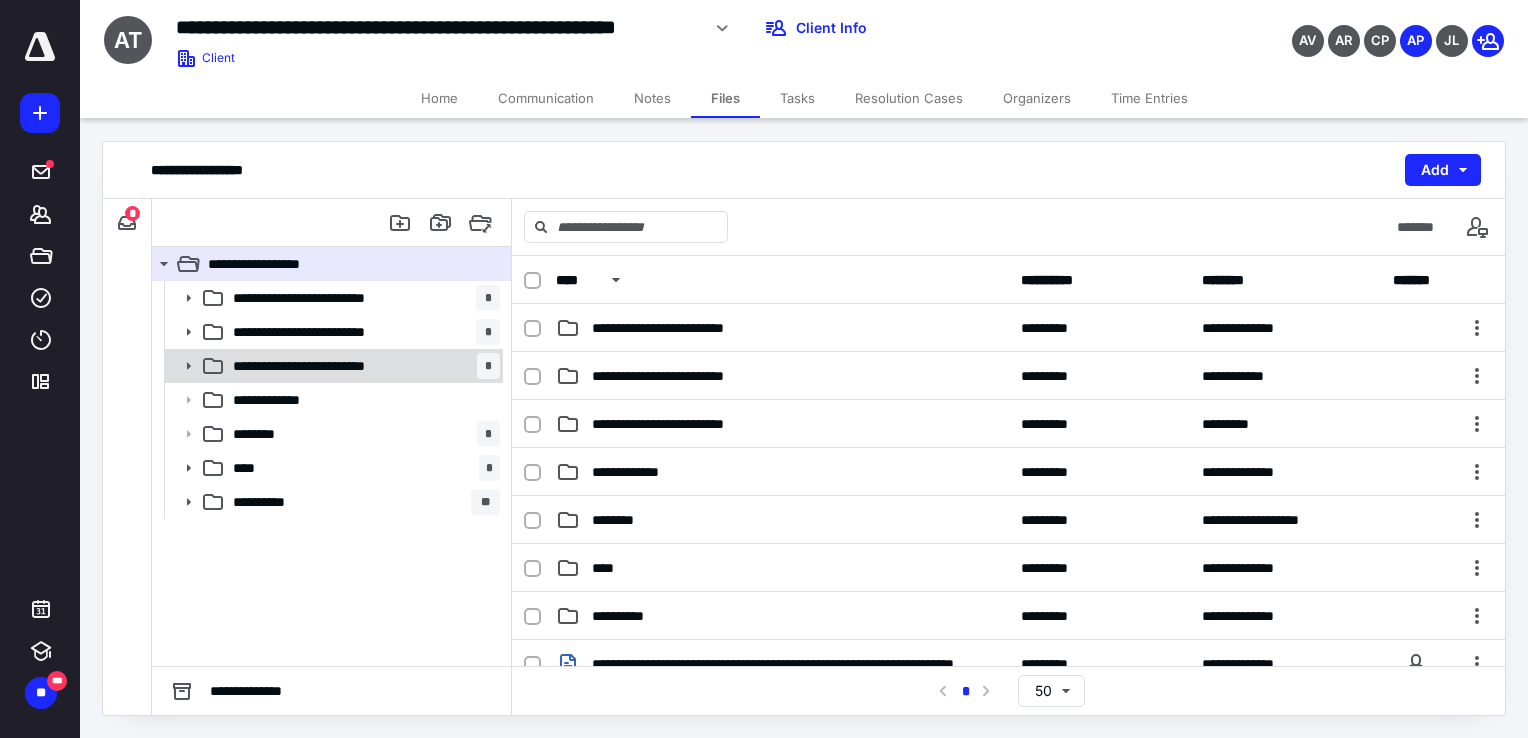 click 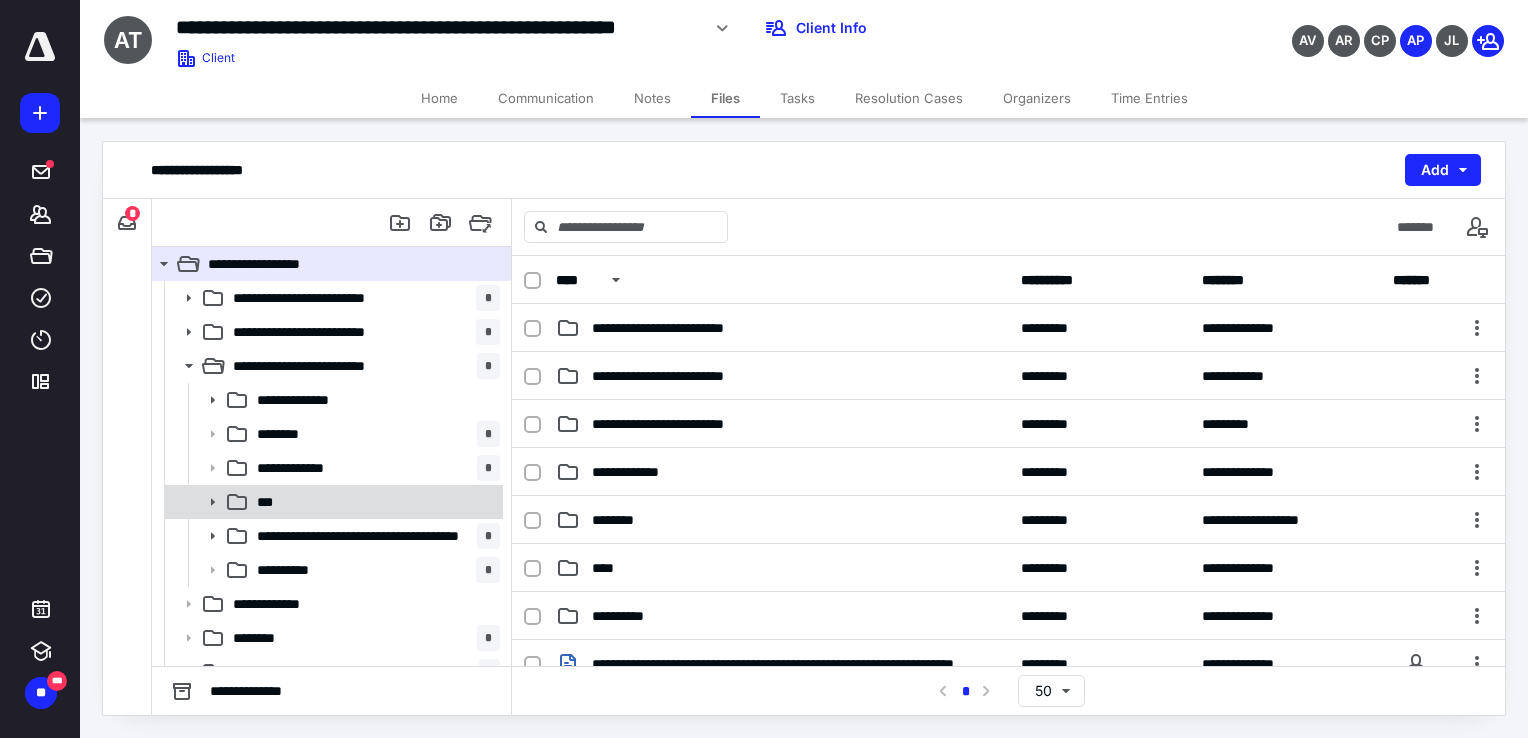 click 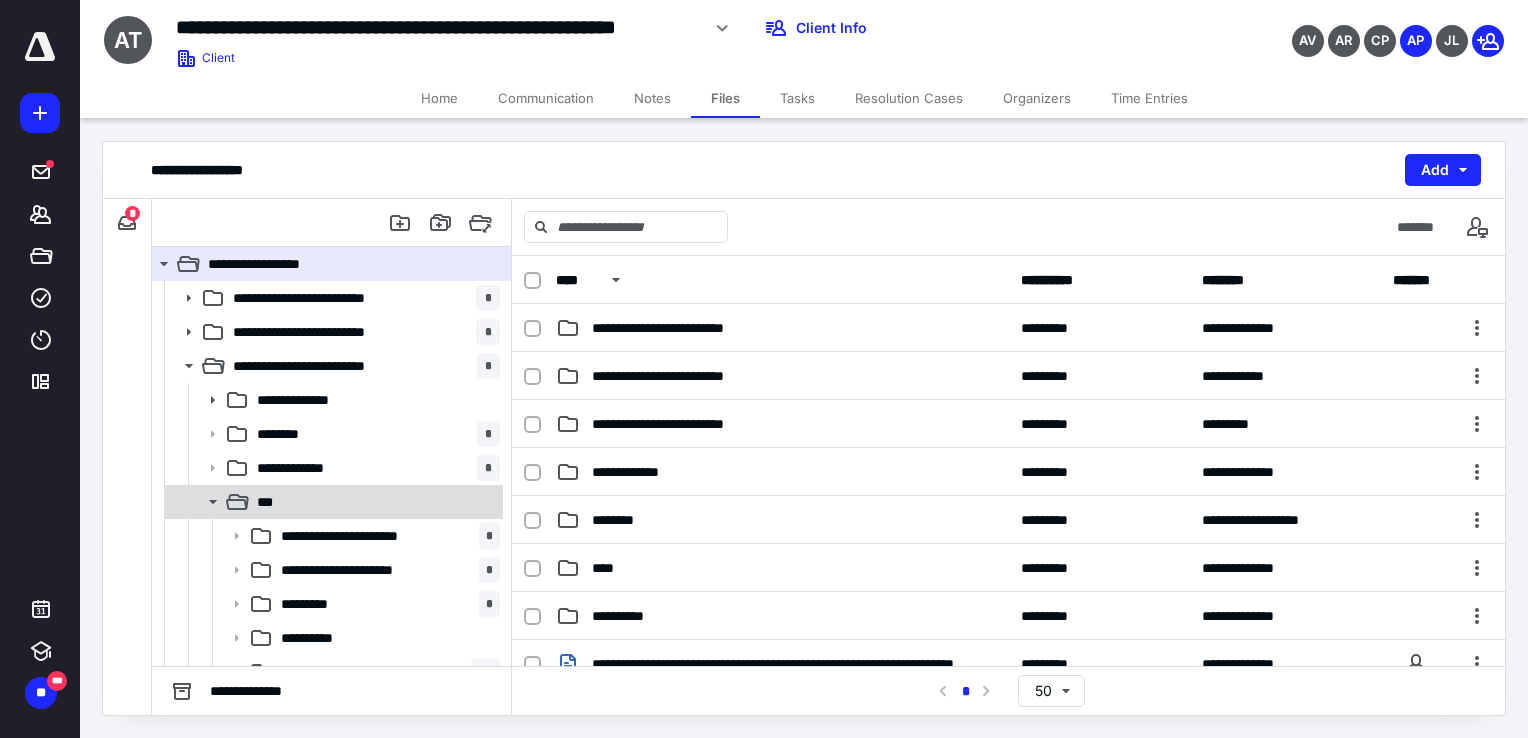 click 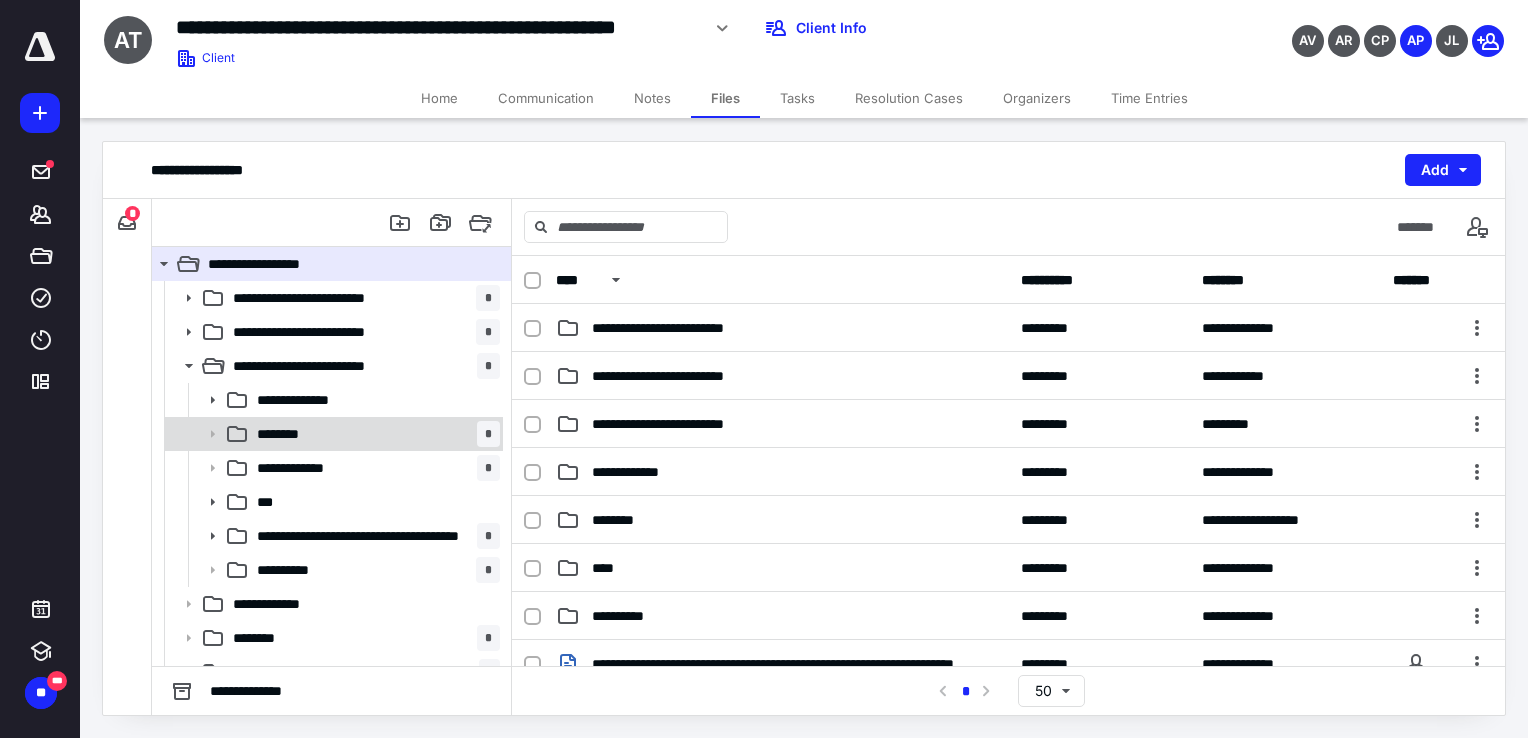 click 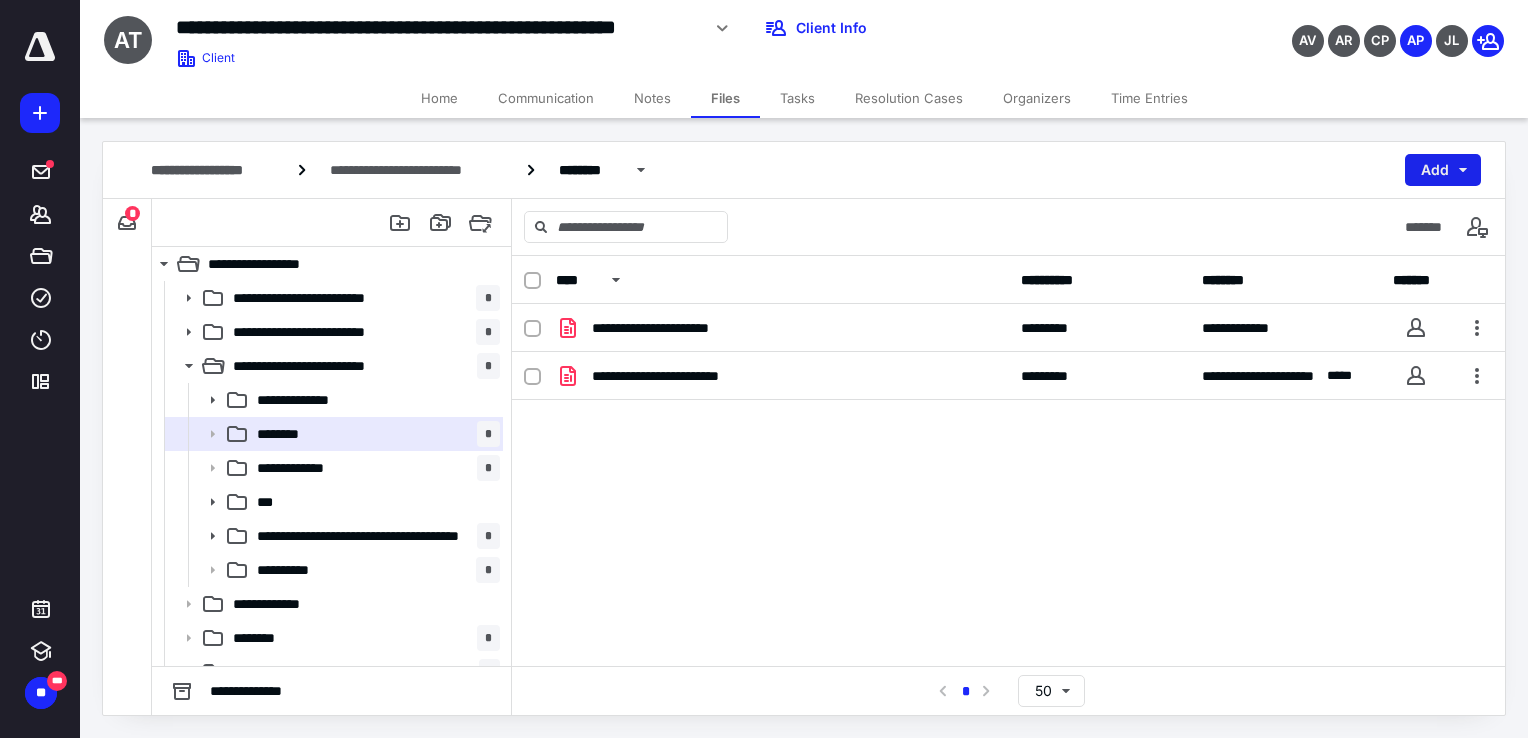 click on "Add" at bounding box center (1443, 170) 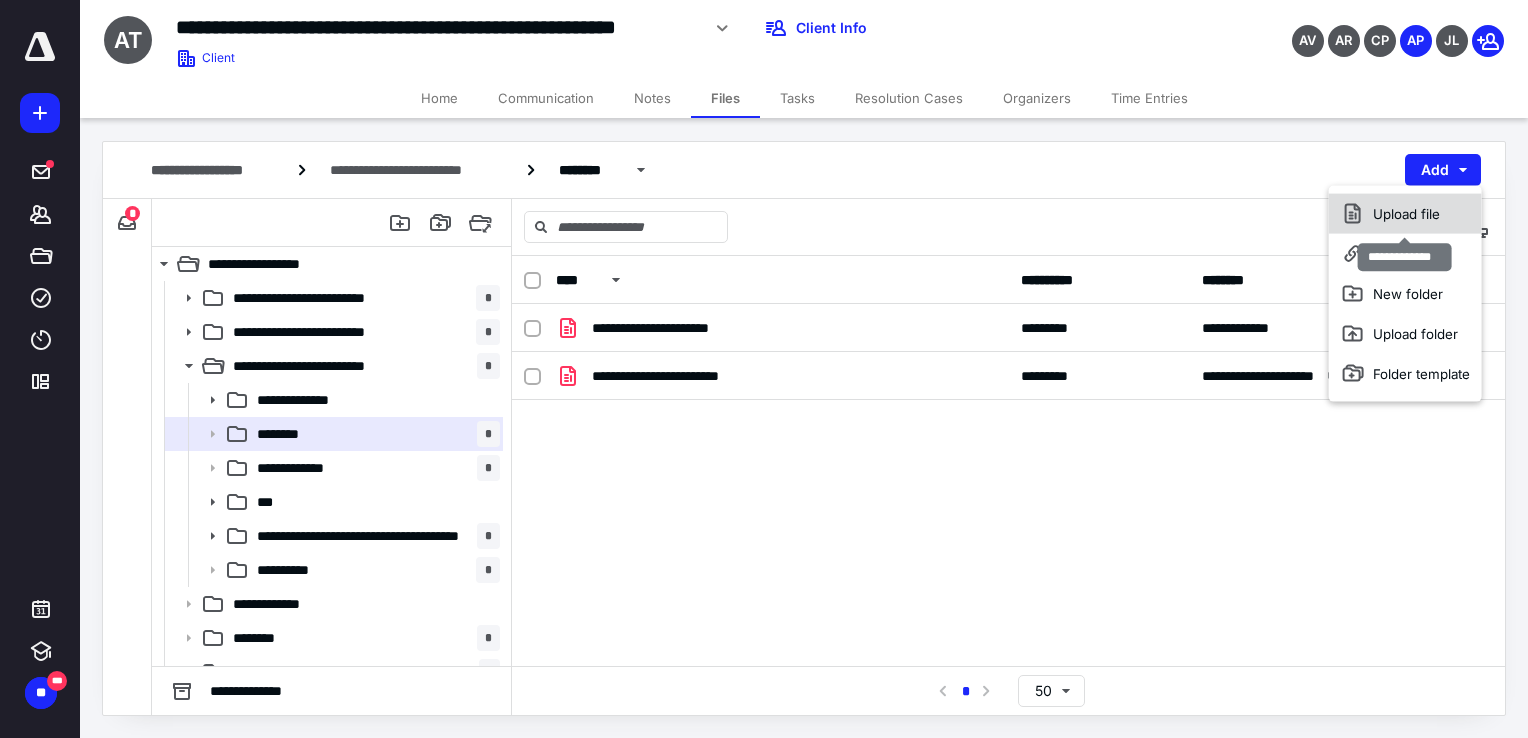 click on "Upload file" at bounding box center [1405, 214] 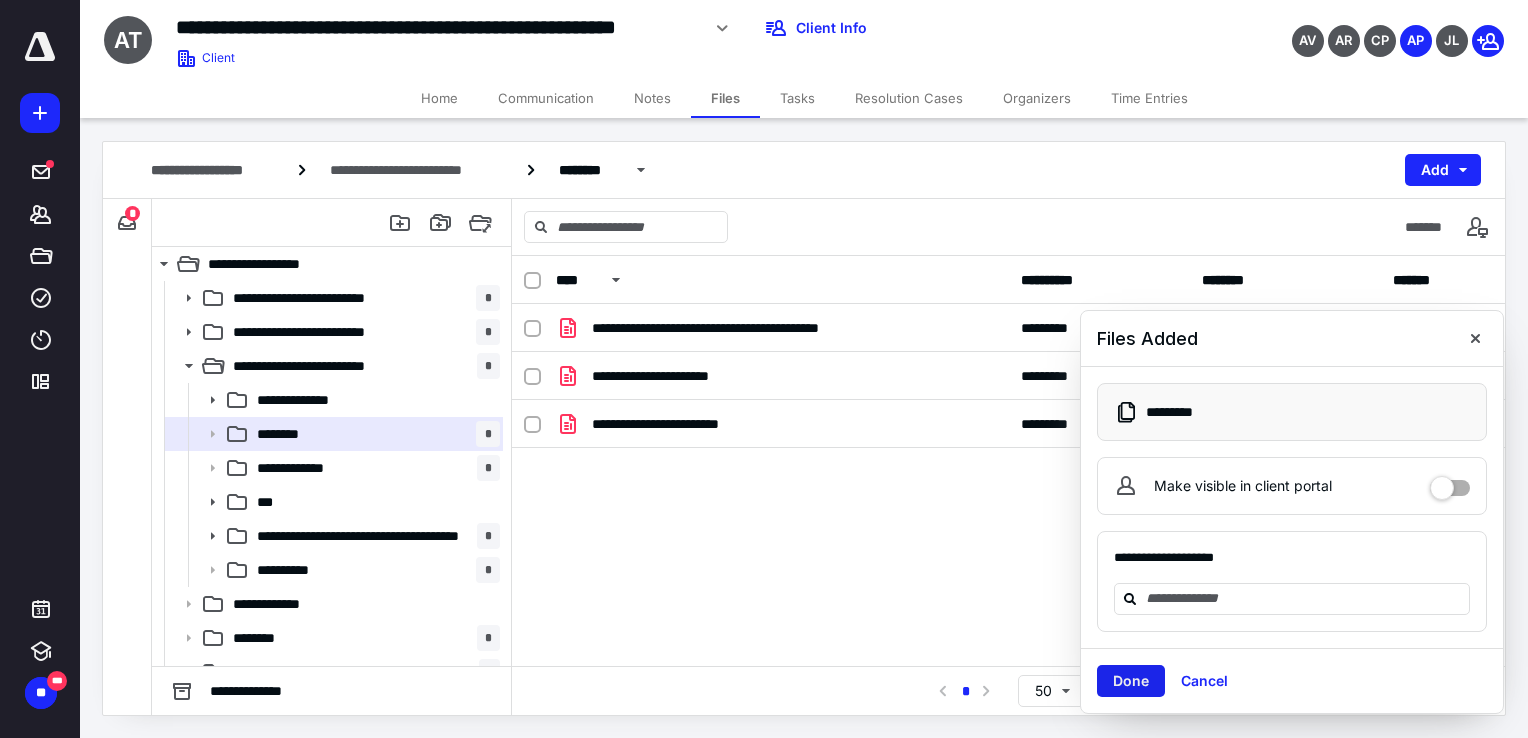 click on "Done" at bounding box center [1131, 681] 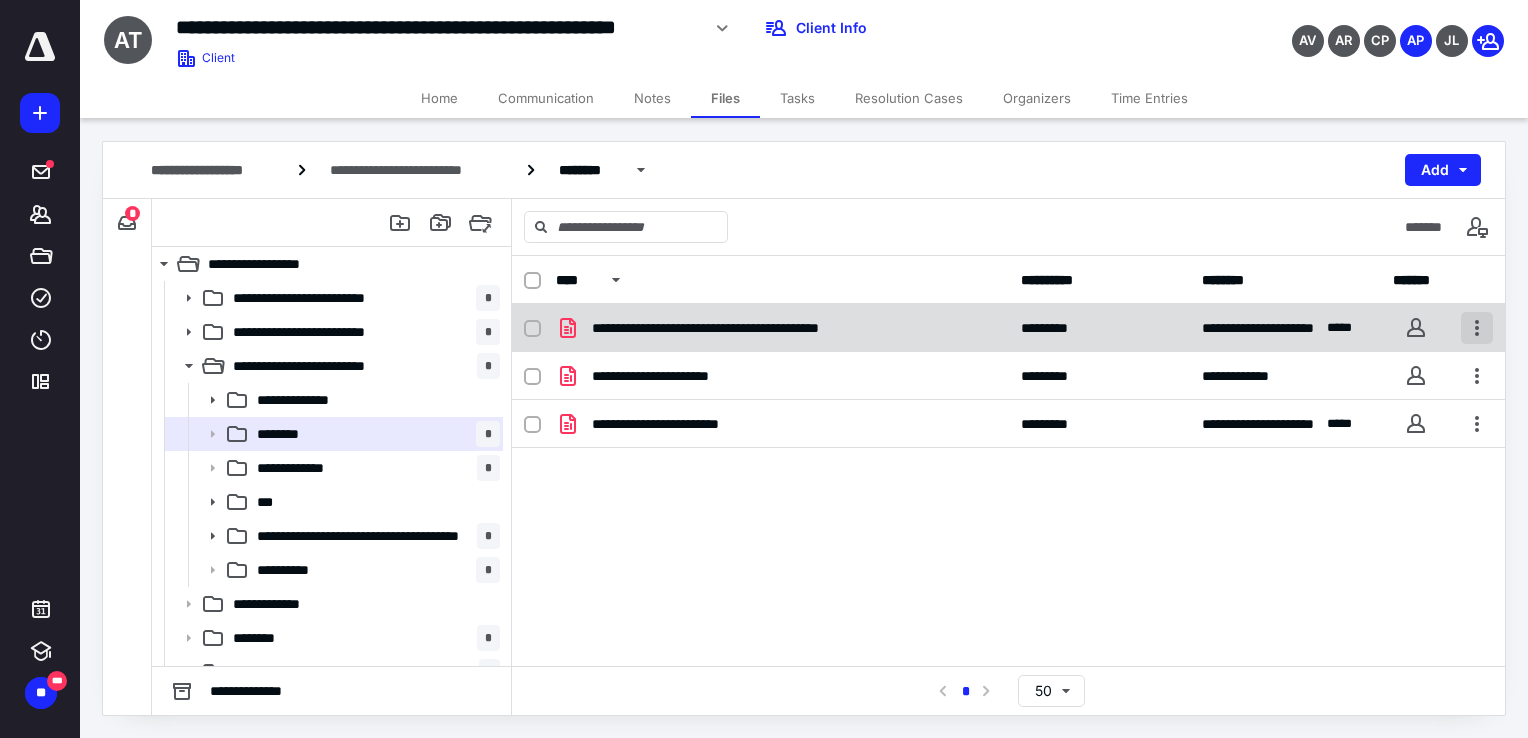 click at bounding box center (1477, 328) 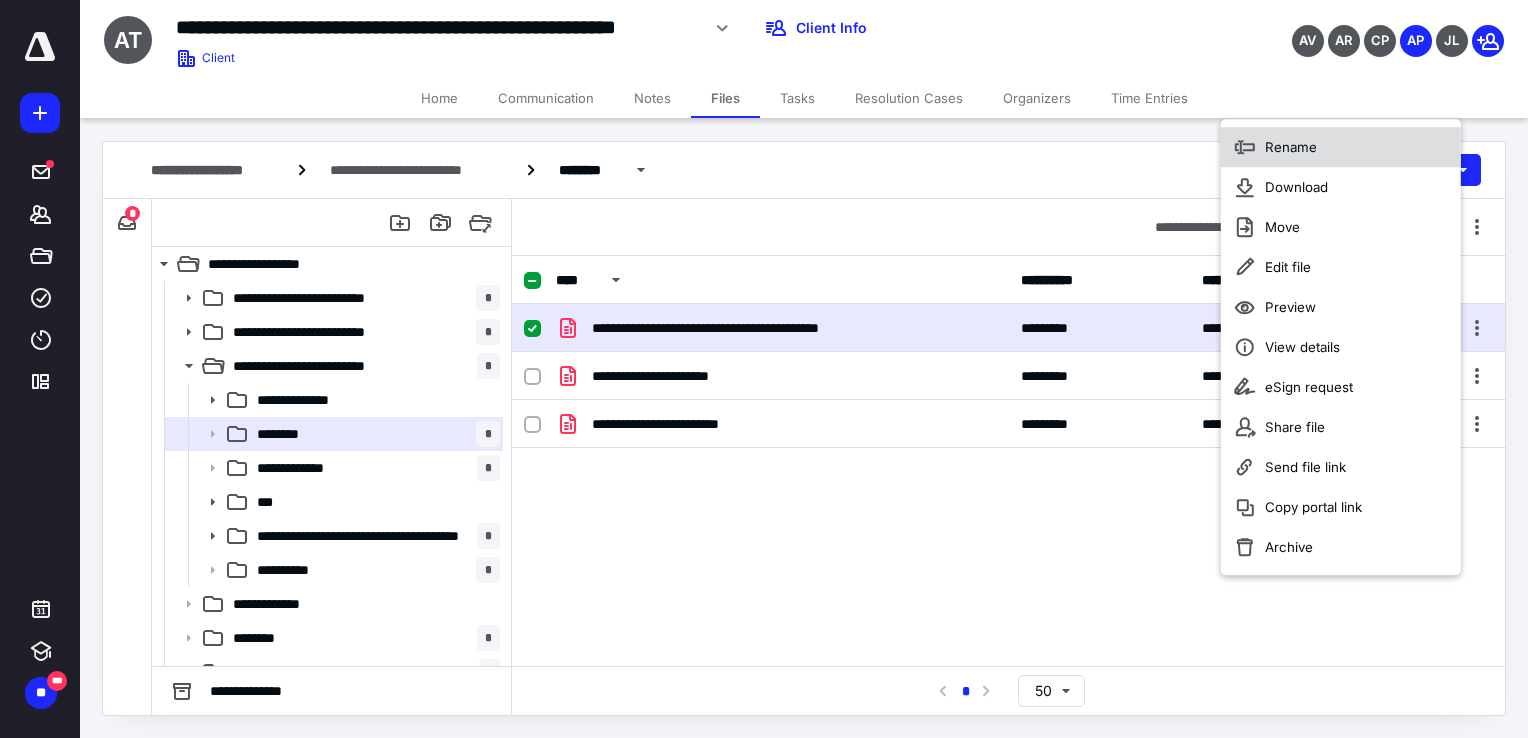 click 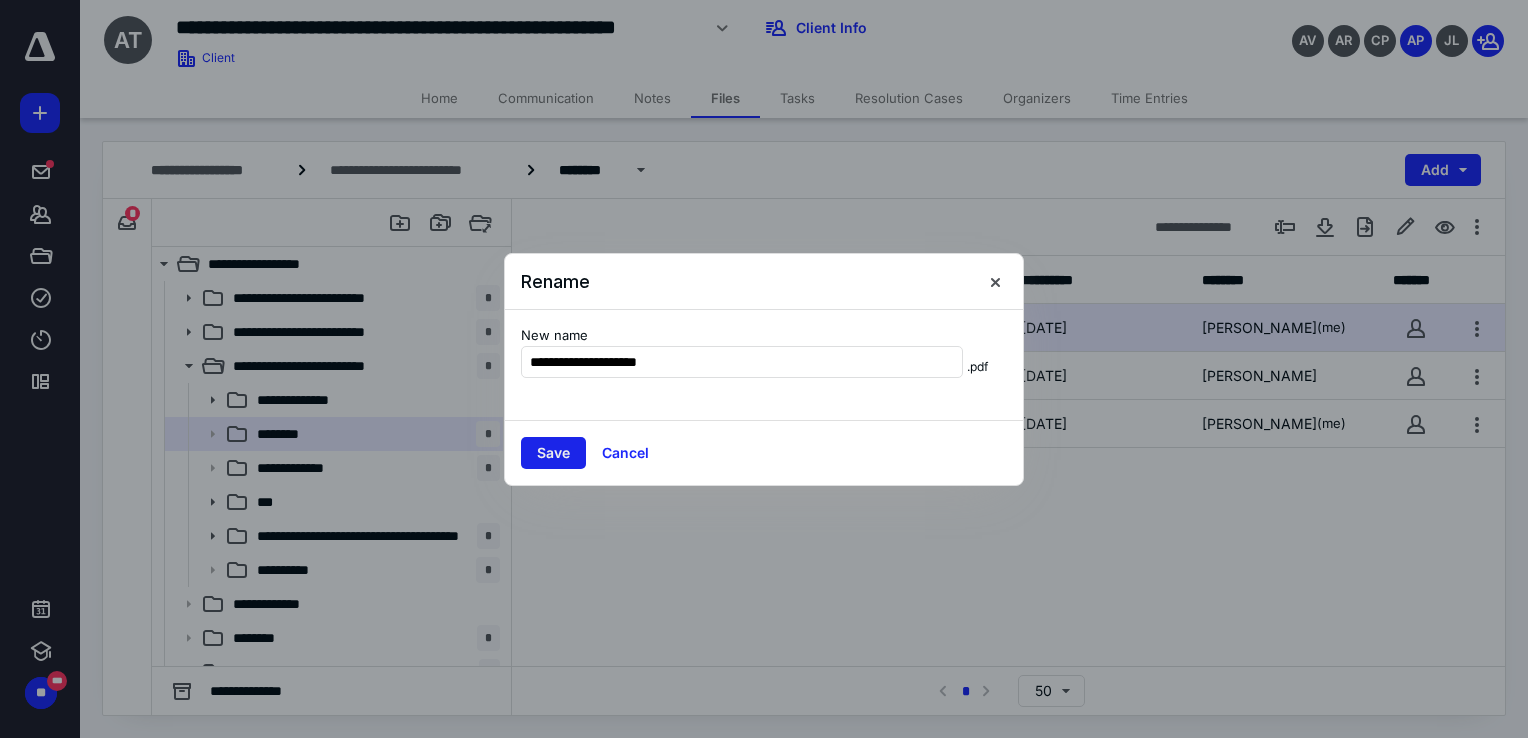 type on "**********" 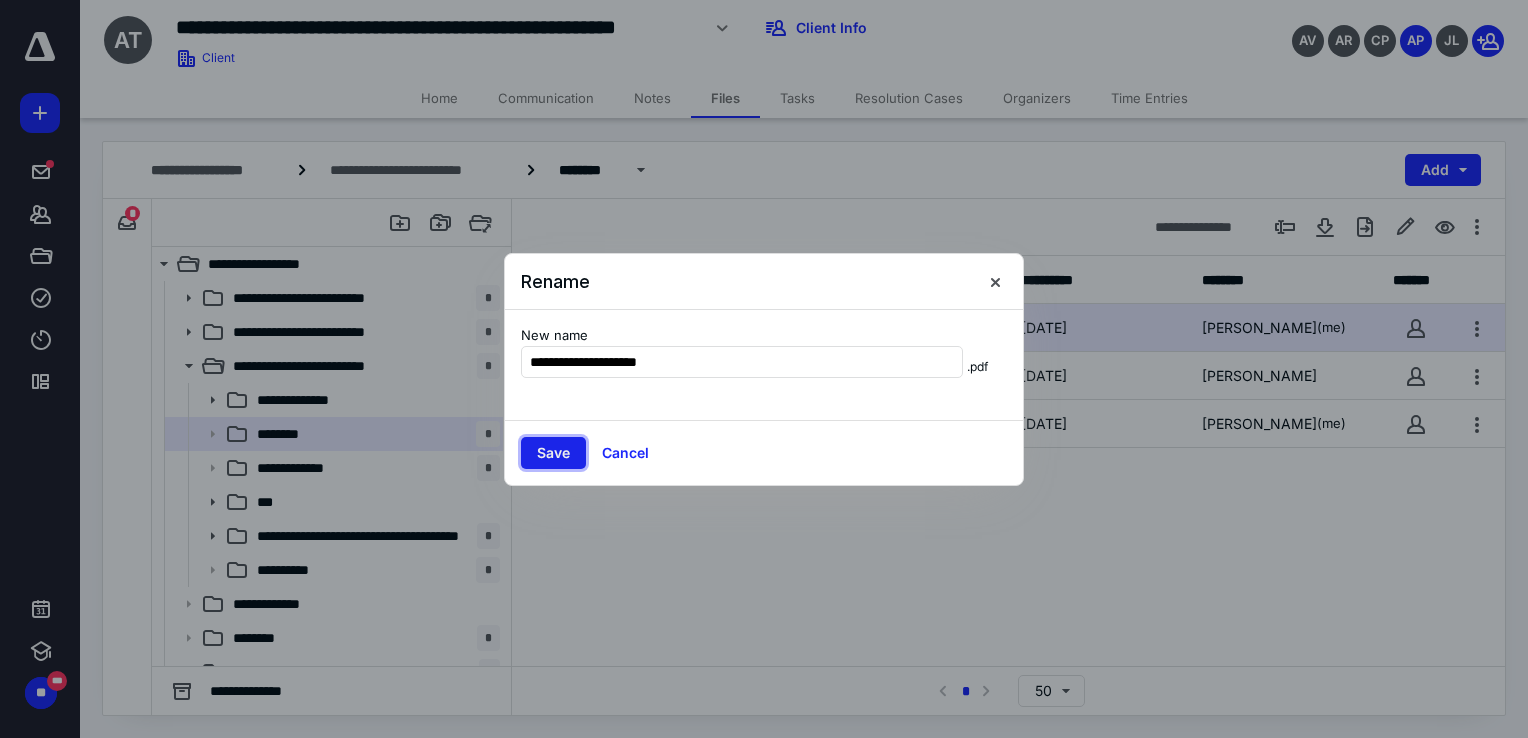 click on "Save" at bounding box center [553, 453] 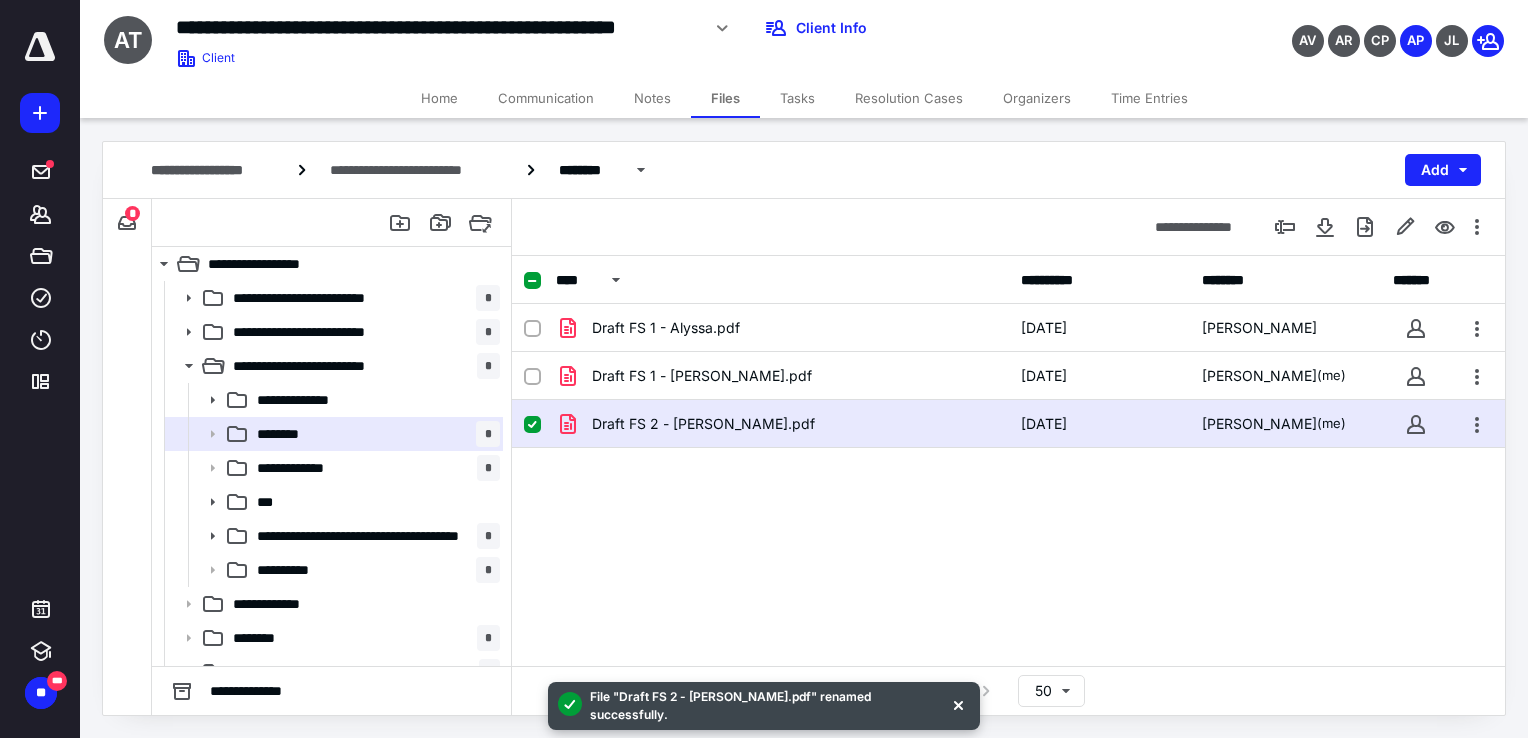 click on "Home" at bounding box center (439, 98) 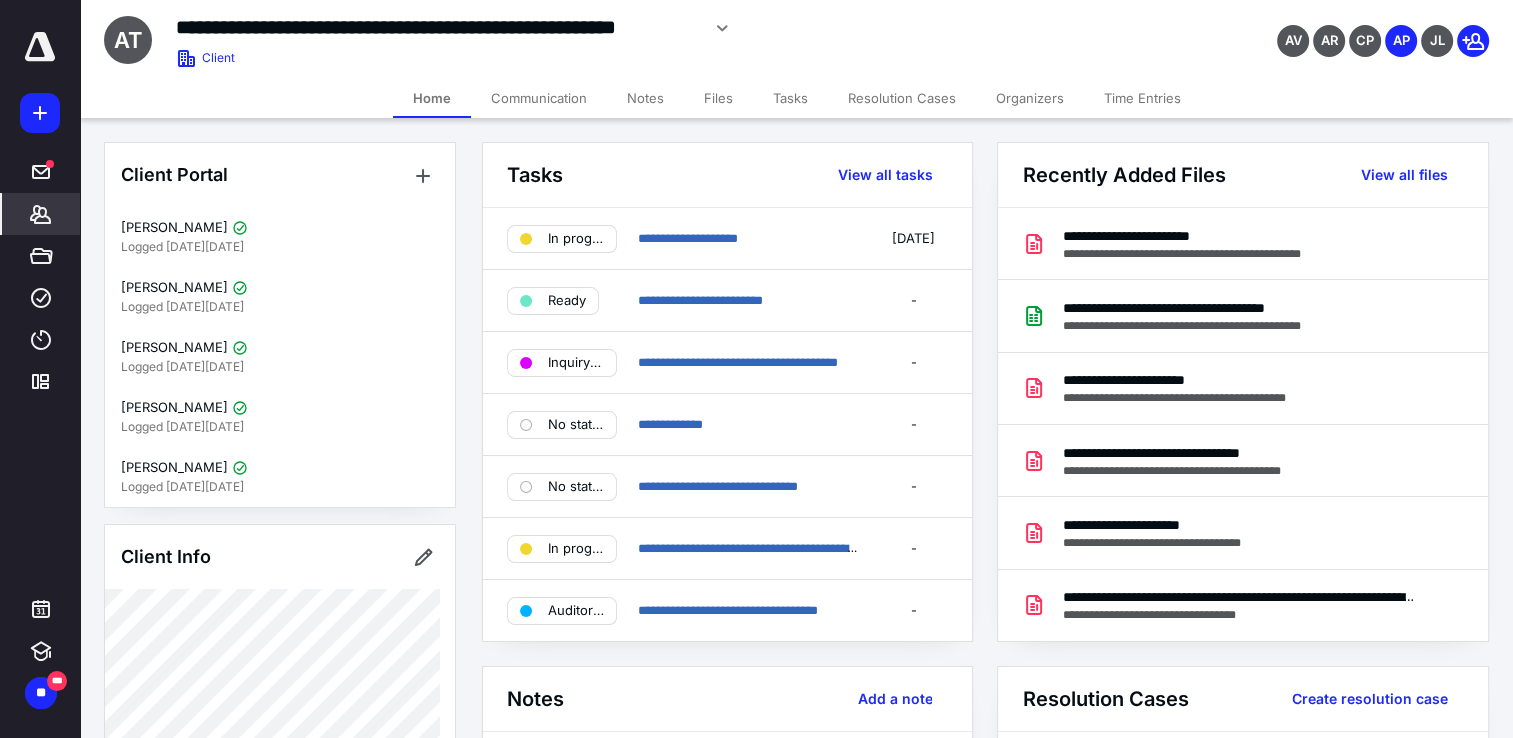 click on "*******" at bounding box center (41, 214) 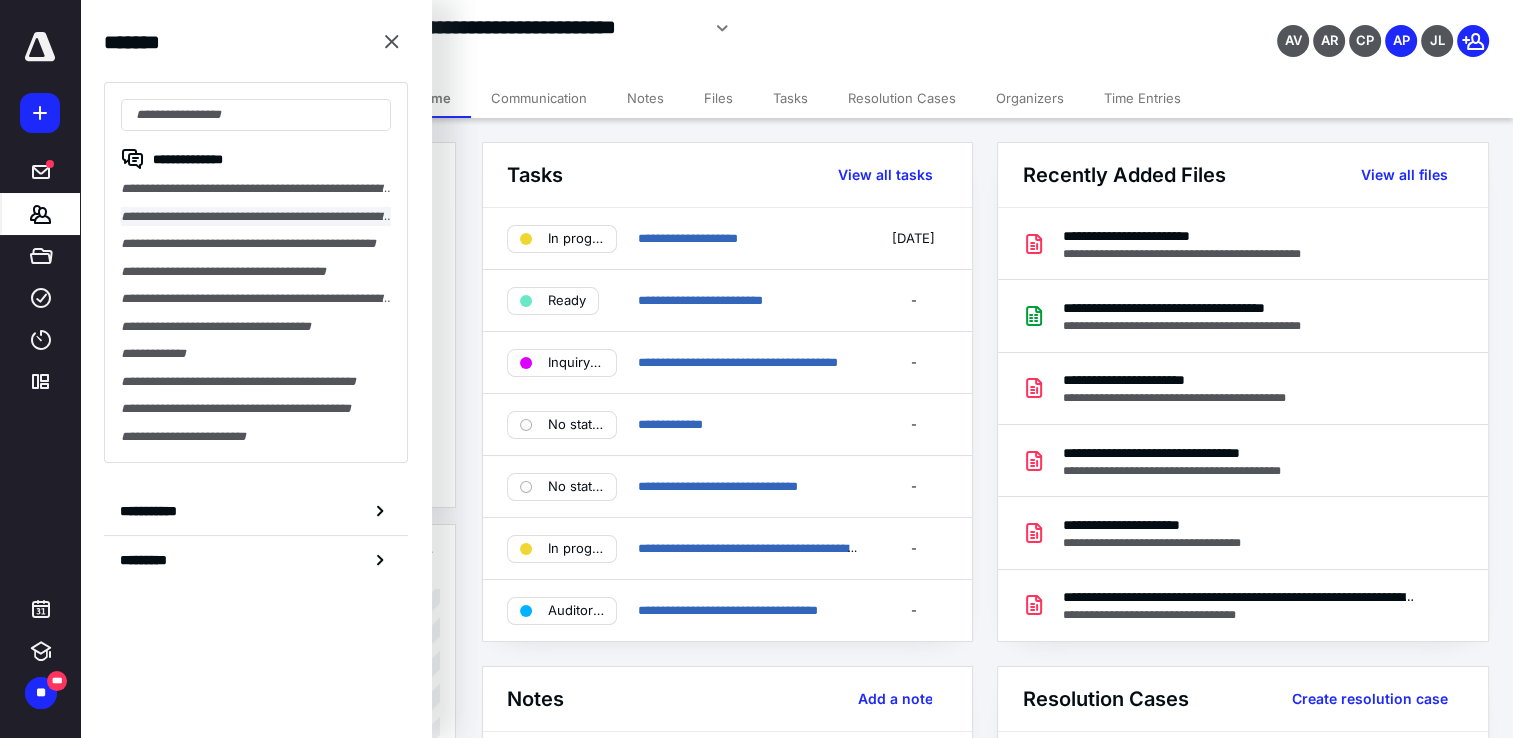 click on "**********" at bounding box center [256, 217] 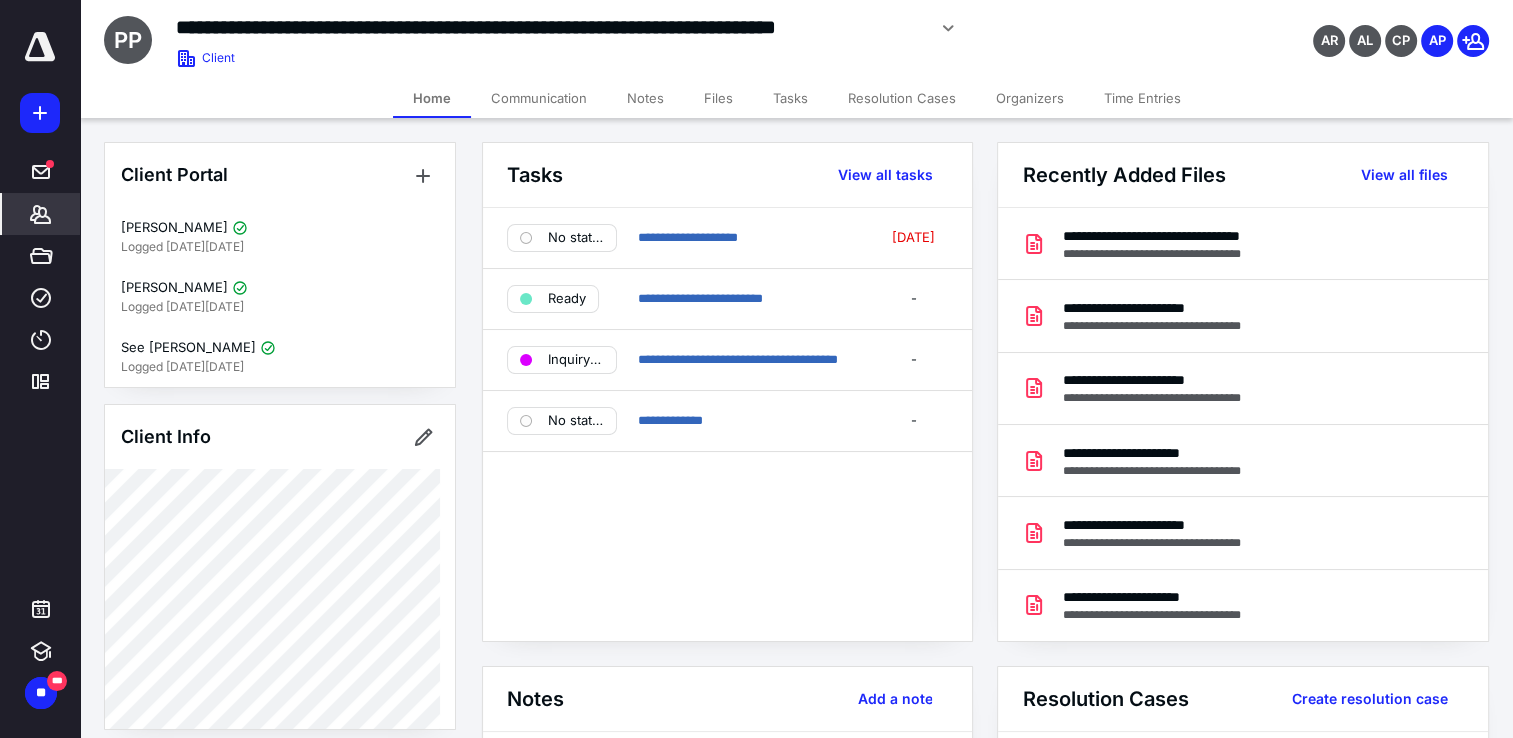 click on "Files" at bounding box center [718, 98] 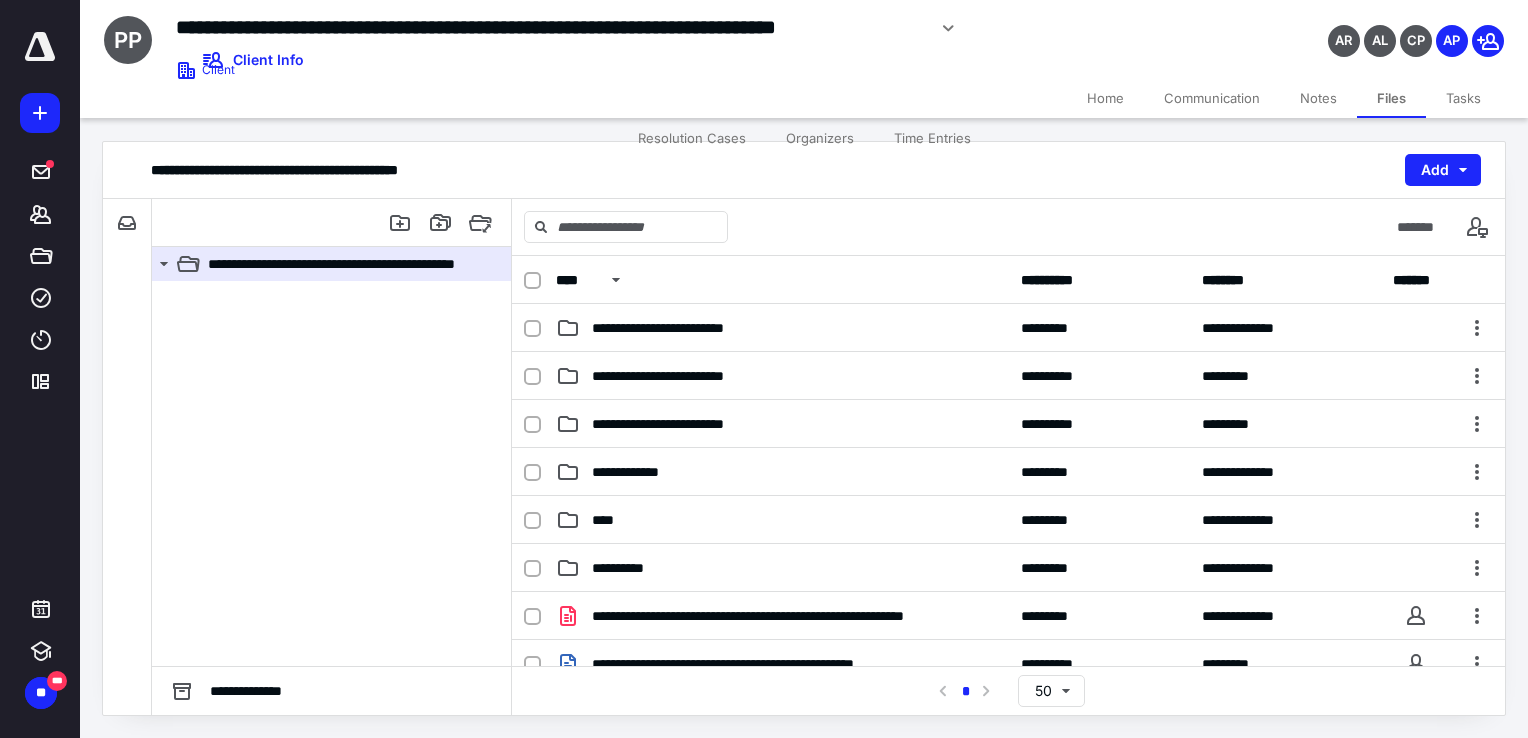 click on "Home" at bounding box center (1105, 98) 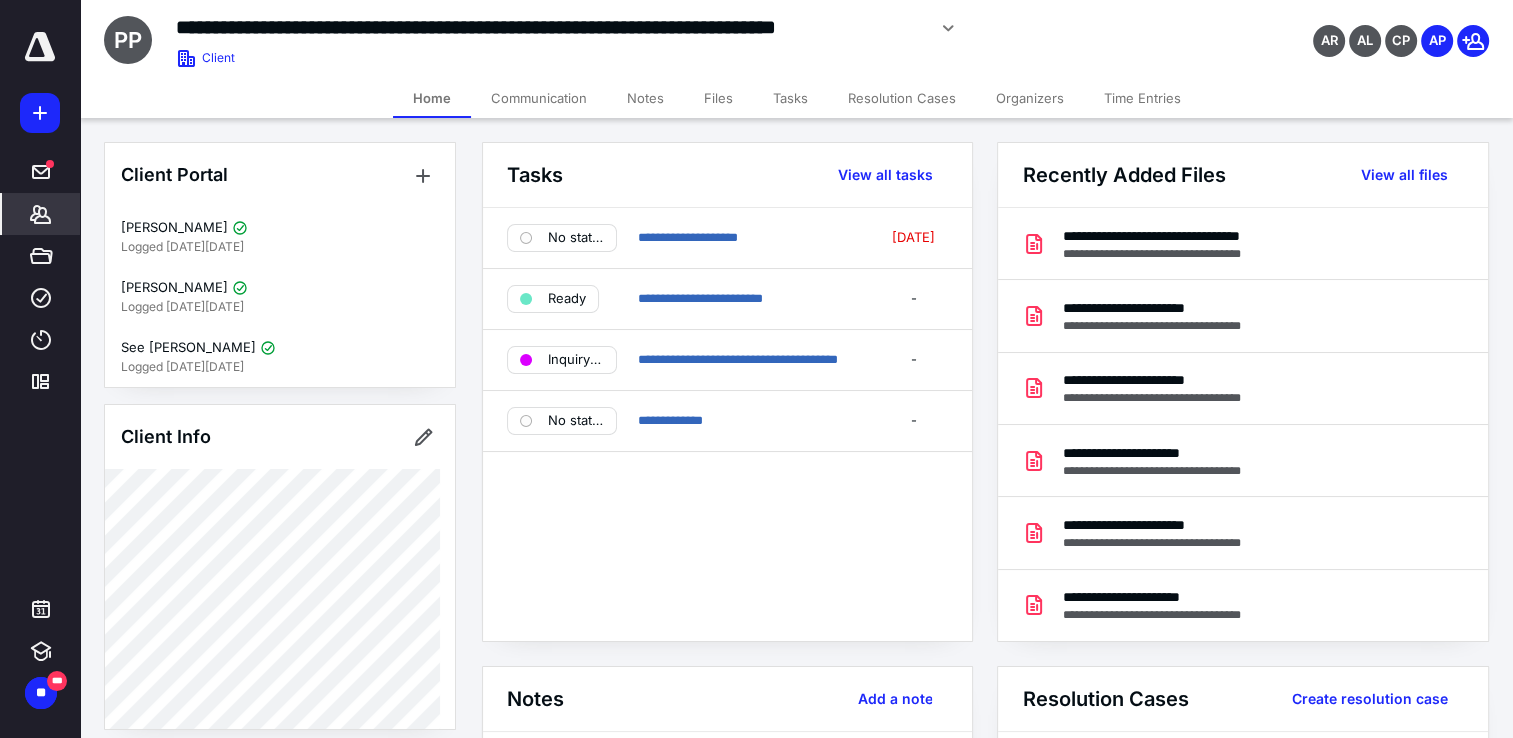 click on "Files" at bounding box center (718, 98) 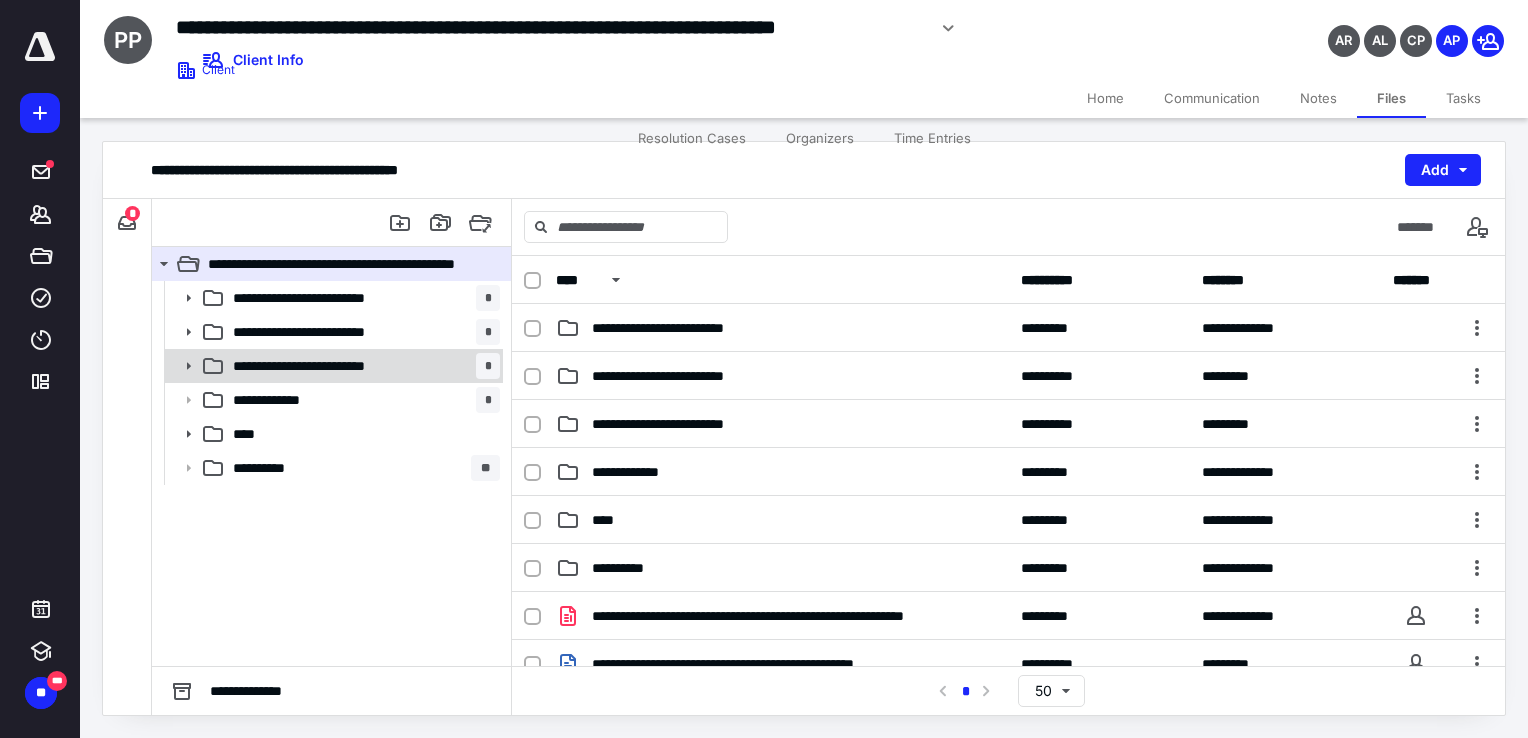 click 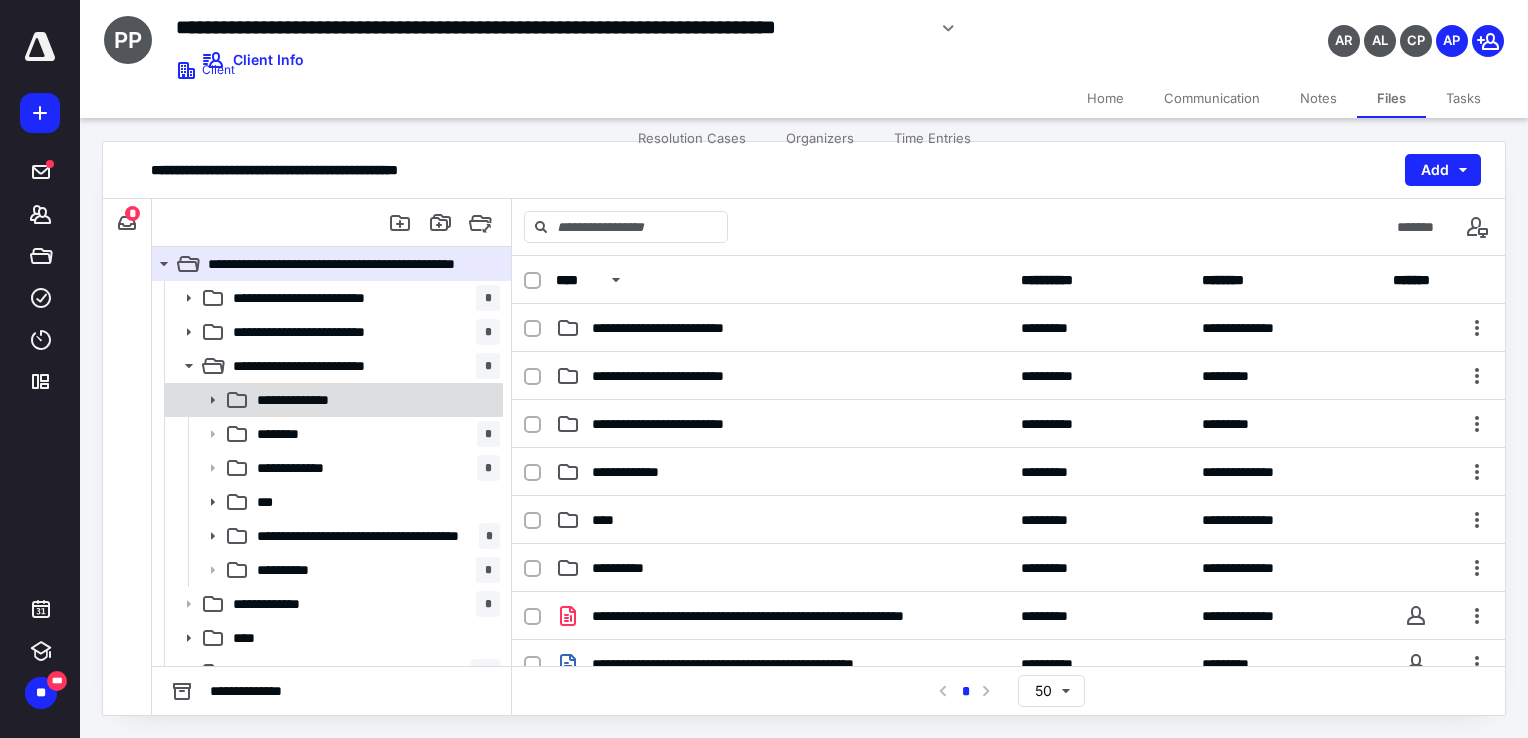 click 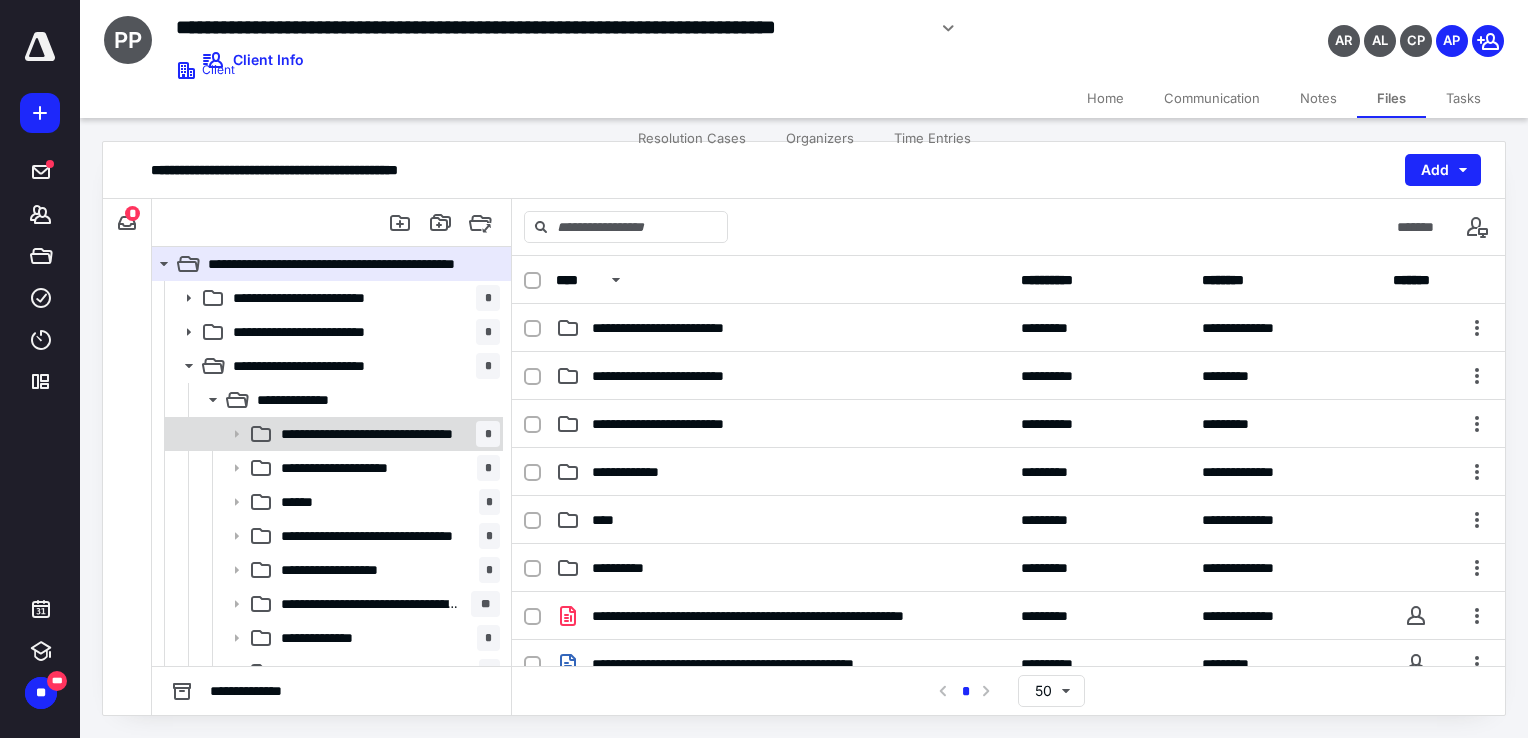 click 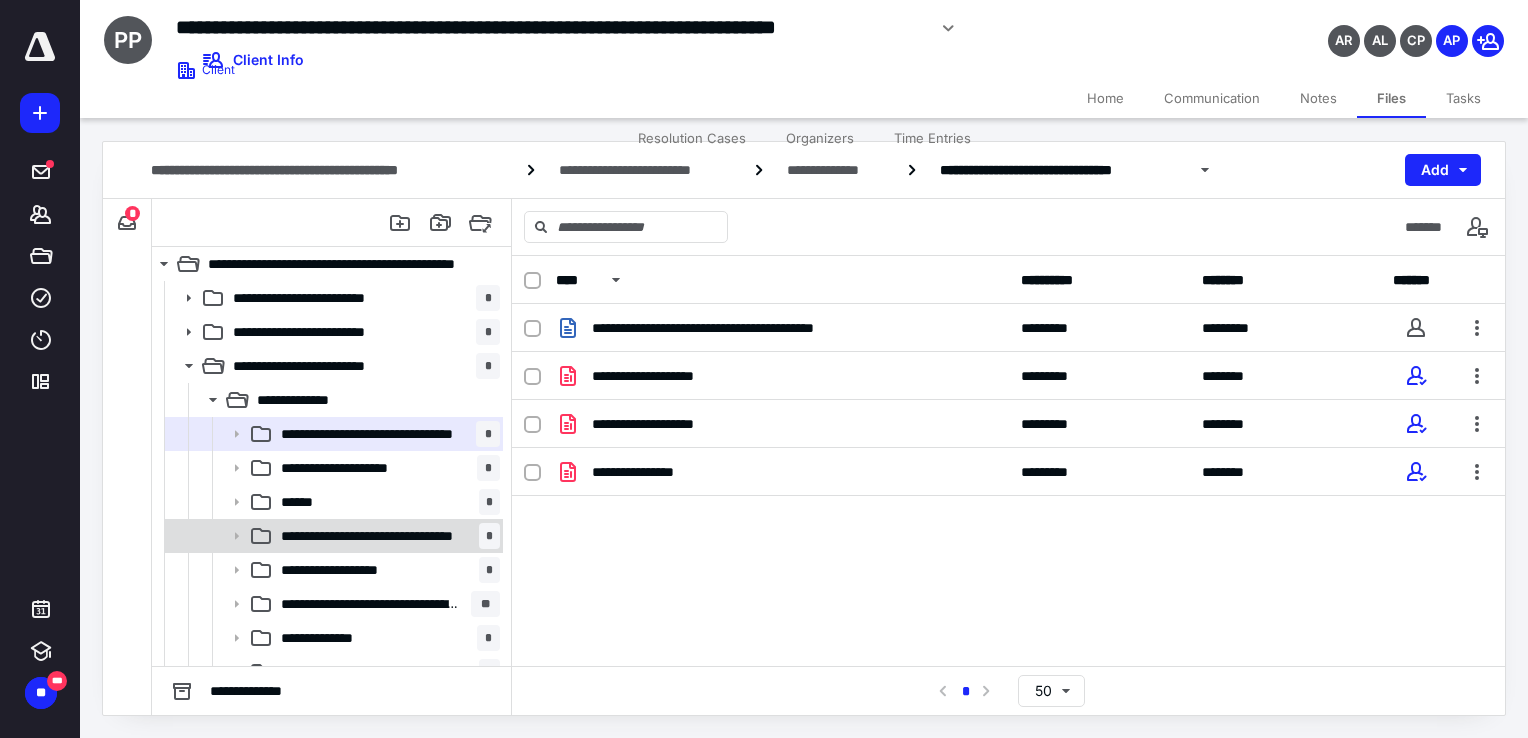 scroll, scrollTop: 100, scrollLeft: 0, axis: vertical 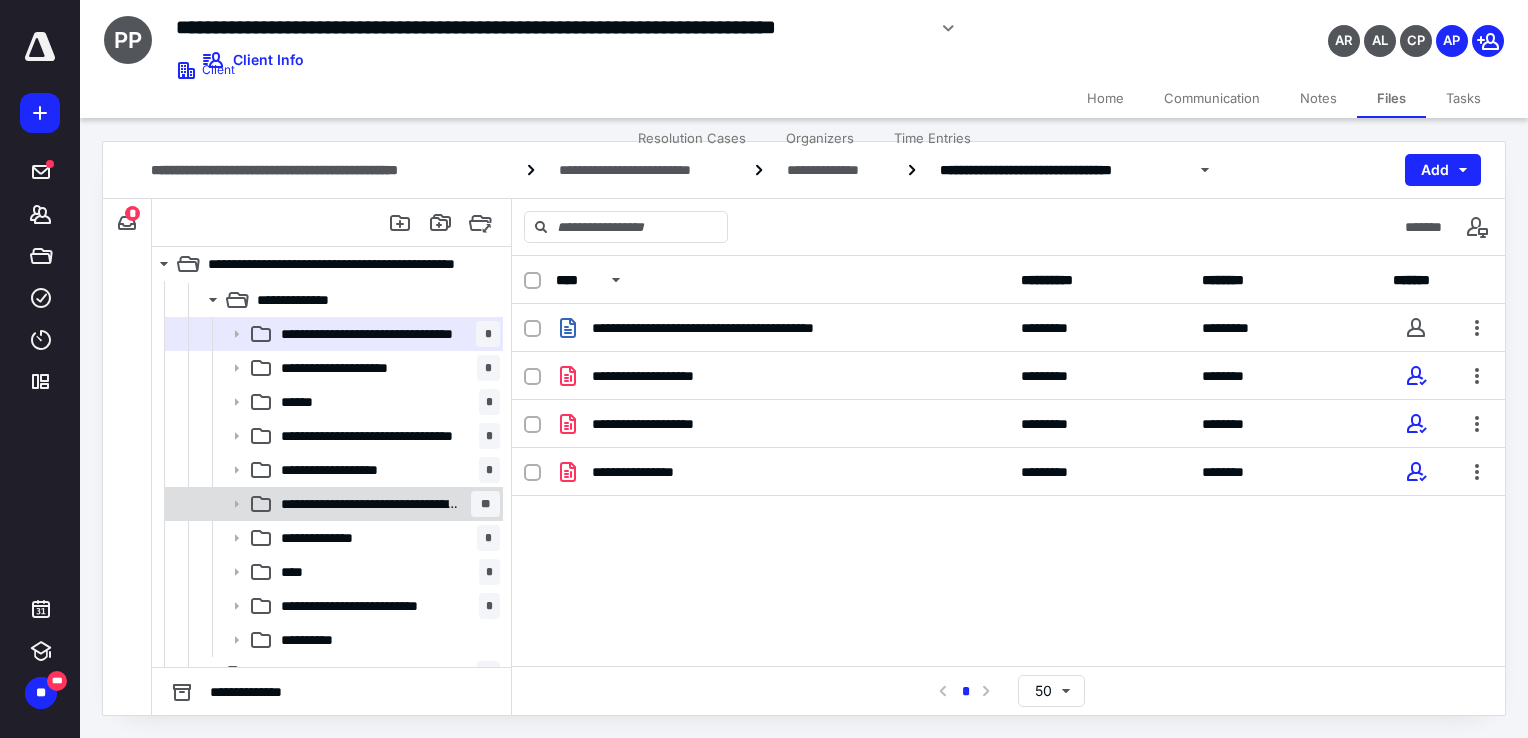 click on "**********" at bounding box center [370, 504] 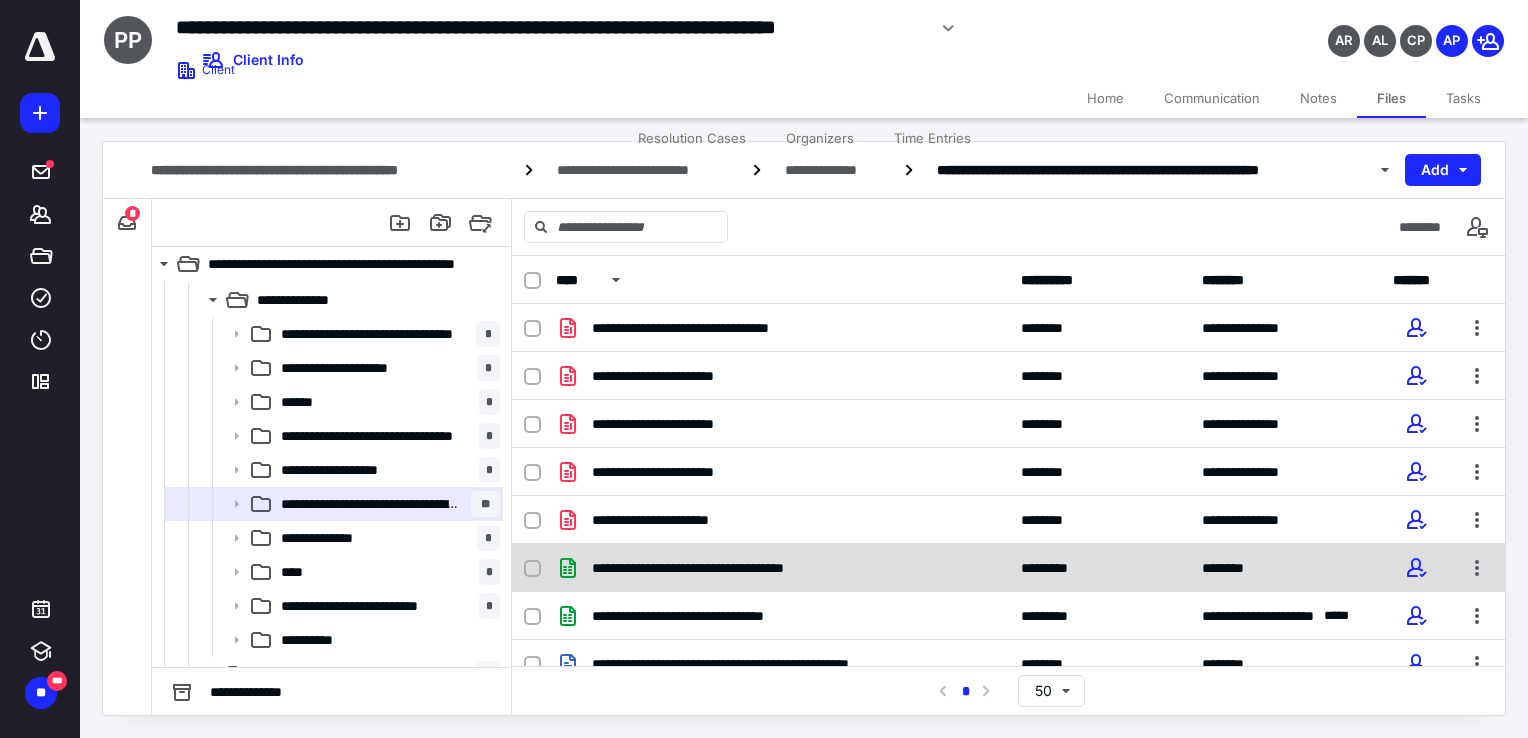 click on "**********" at bounding box center [1008, 568] 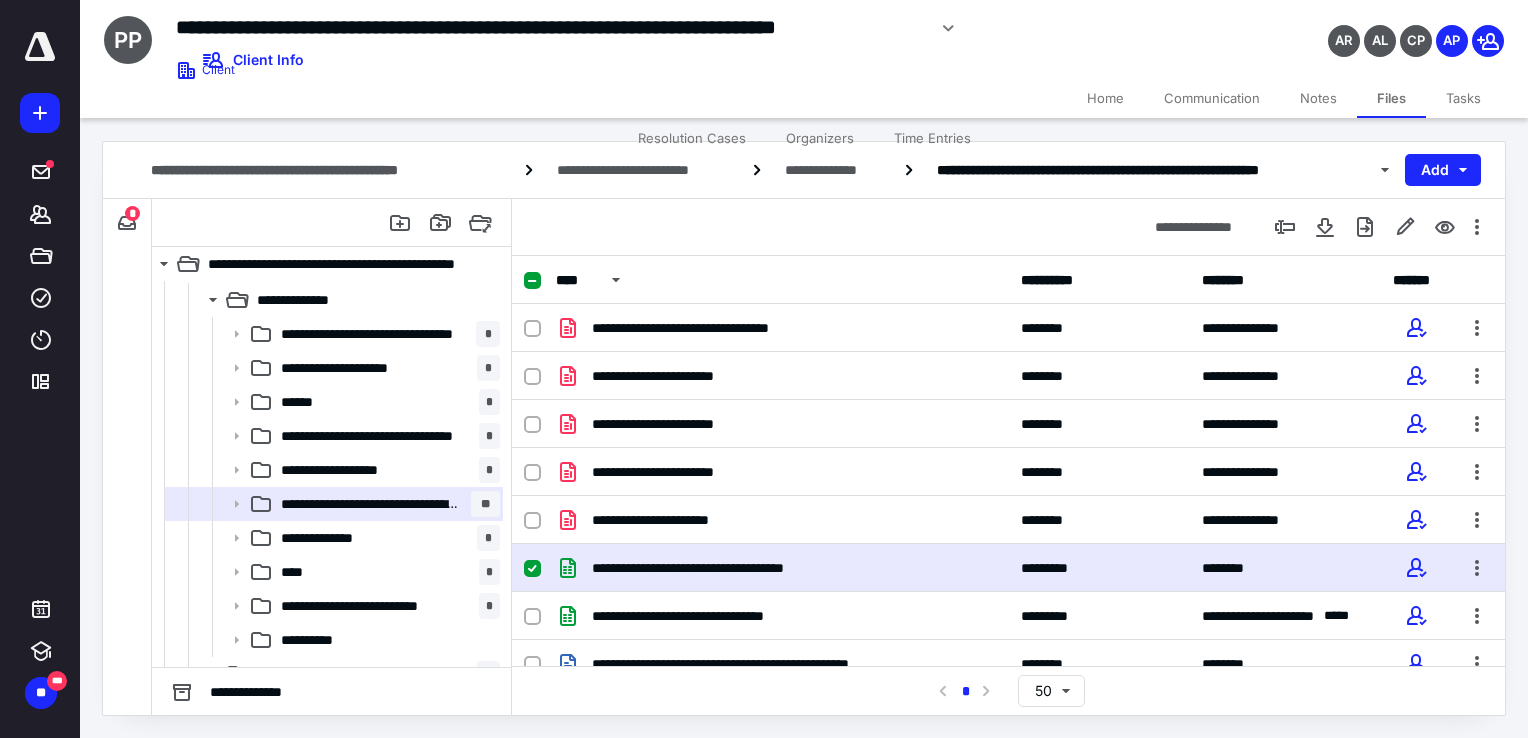 click on "**********" at bounding box center (1008, 568) 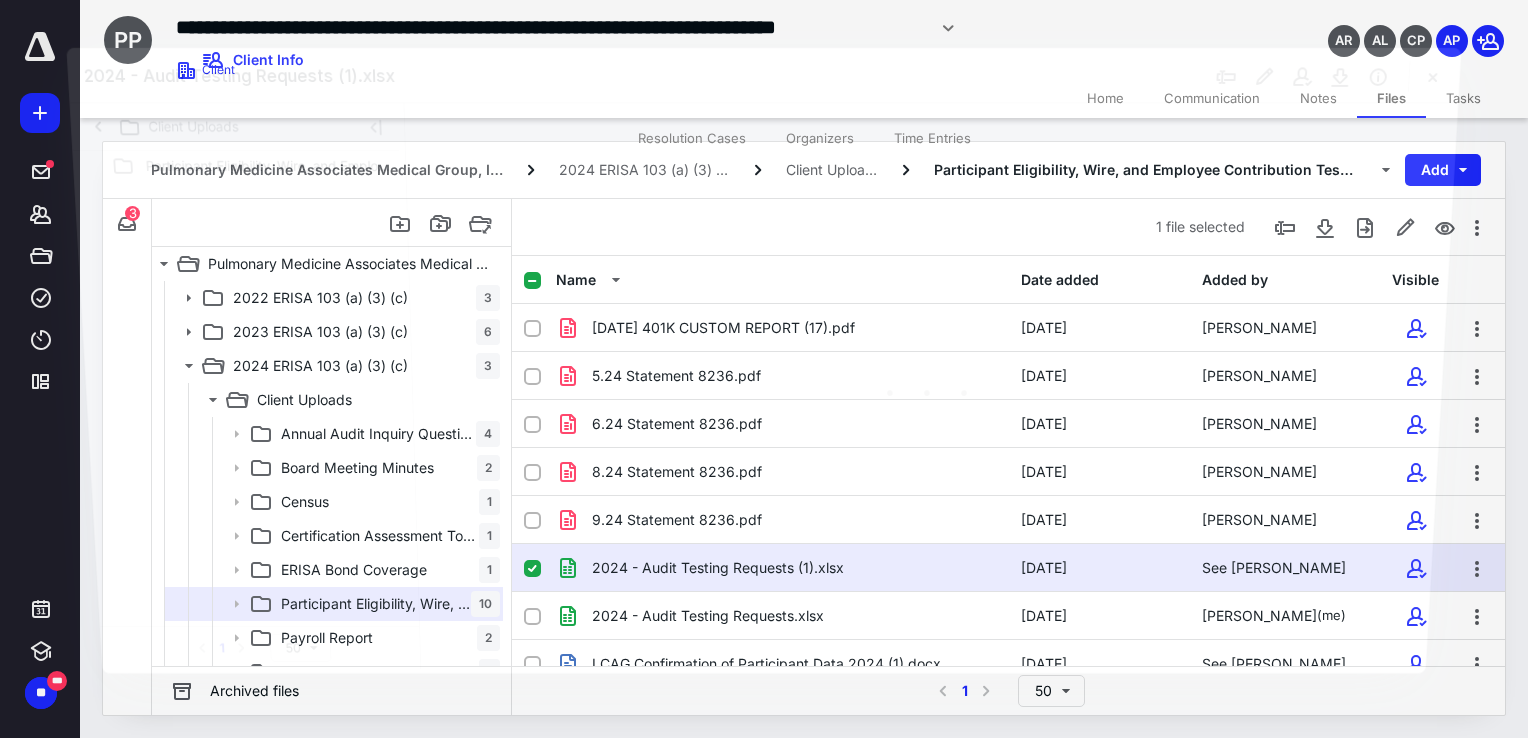 scroll, scrollTop: 100, scrollLeft: 0, axis: vertical 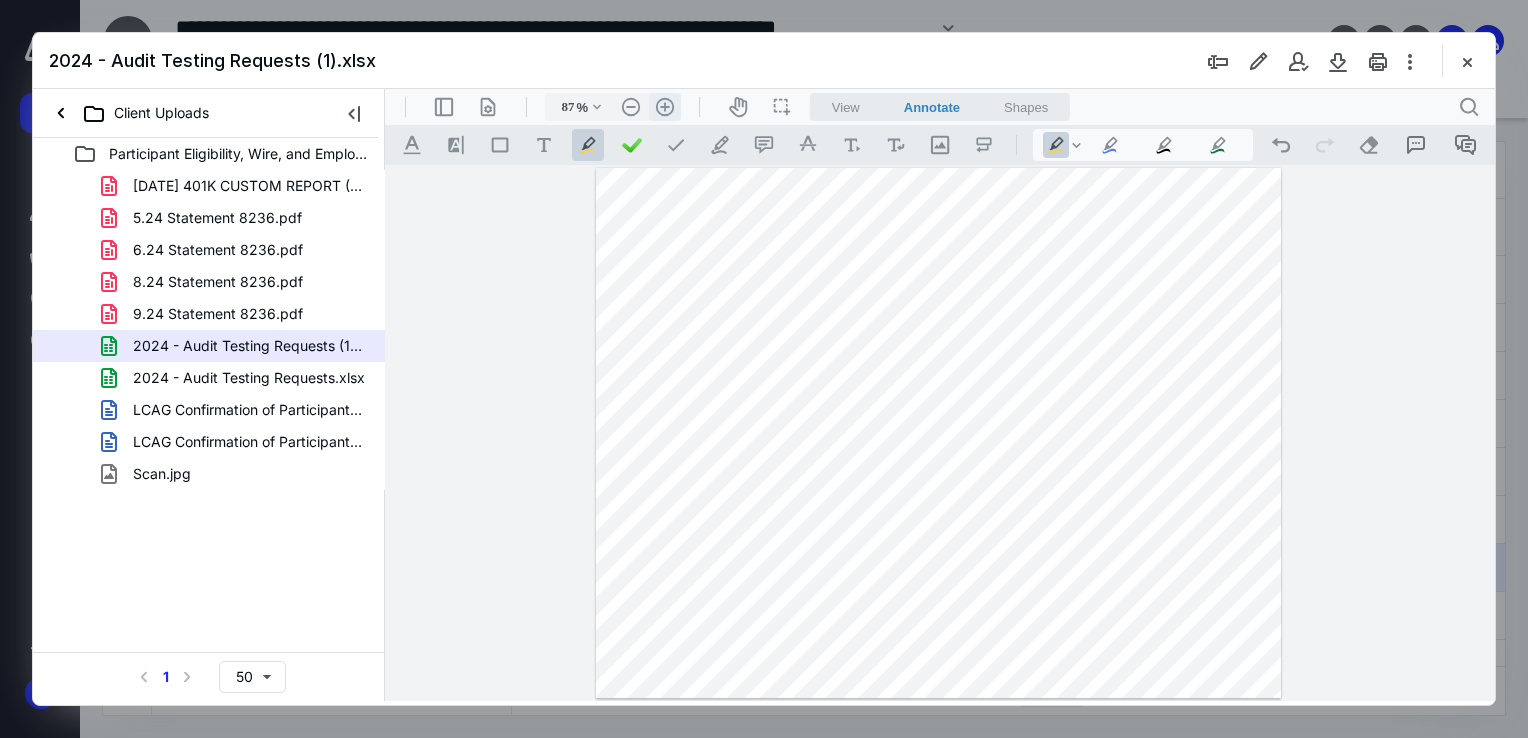 click on ".cls-1{fill:#abb0c4;} icon - header - zoom - in - line" at bounding box center [665, 107] 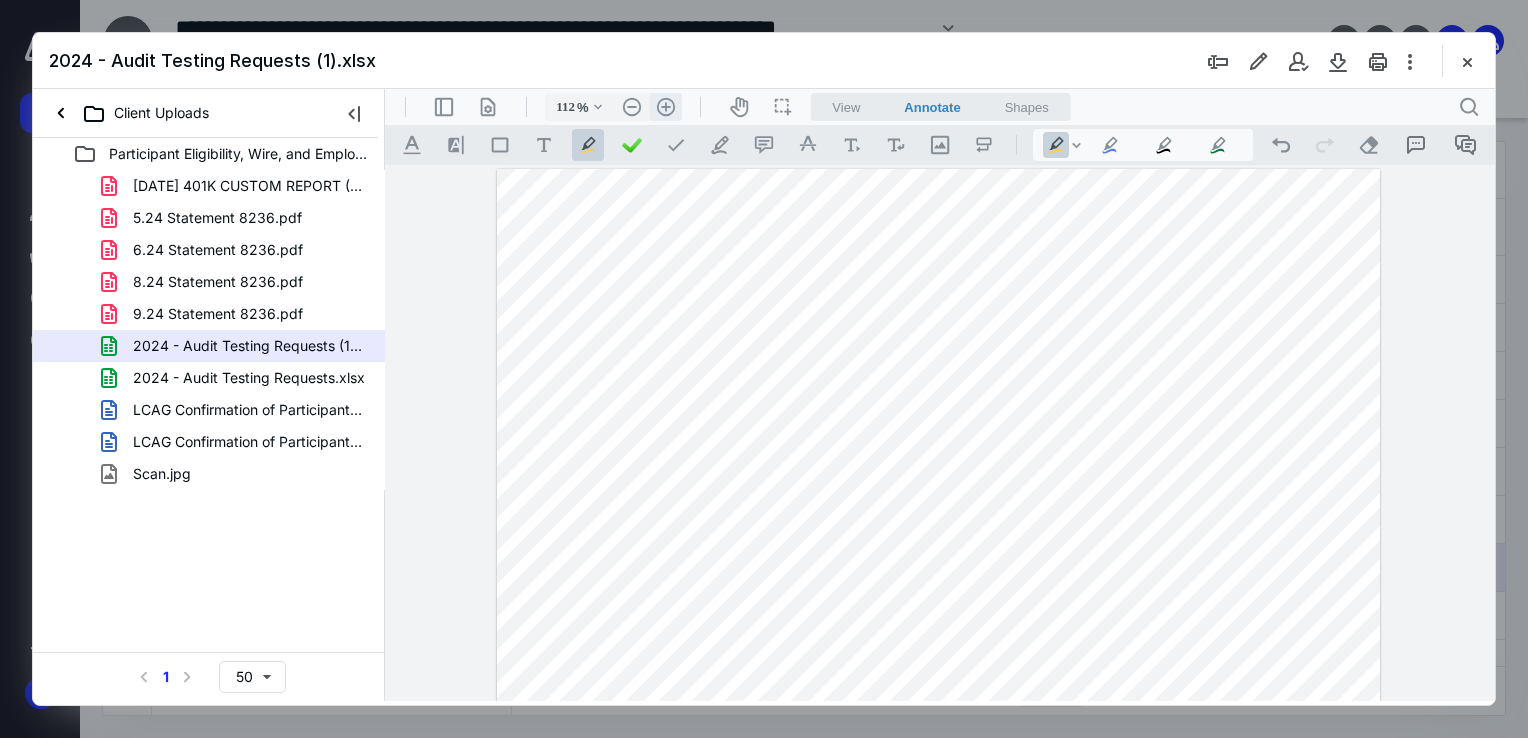 scroll, scrollTop: 66, scrollLeft: 0, axis: vertical 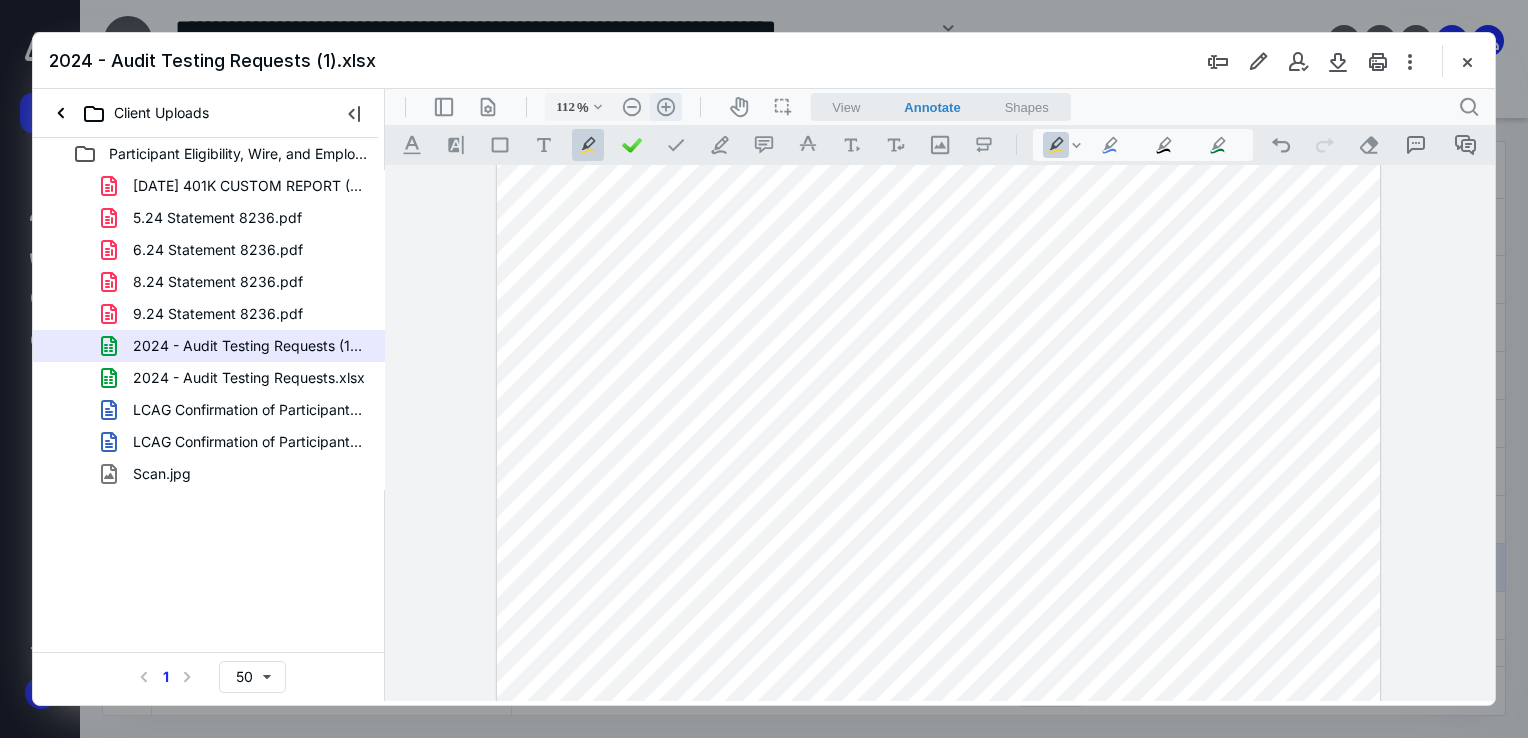 click on ".cls-1{fill:#abb0c4;} icon - header - zoom - in - line" at bounding box center [666, 107] 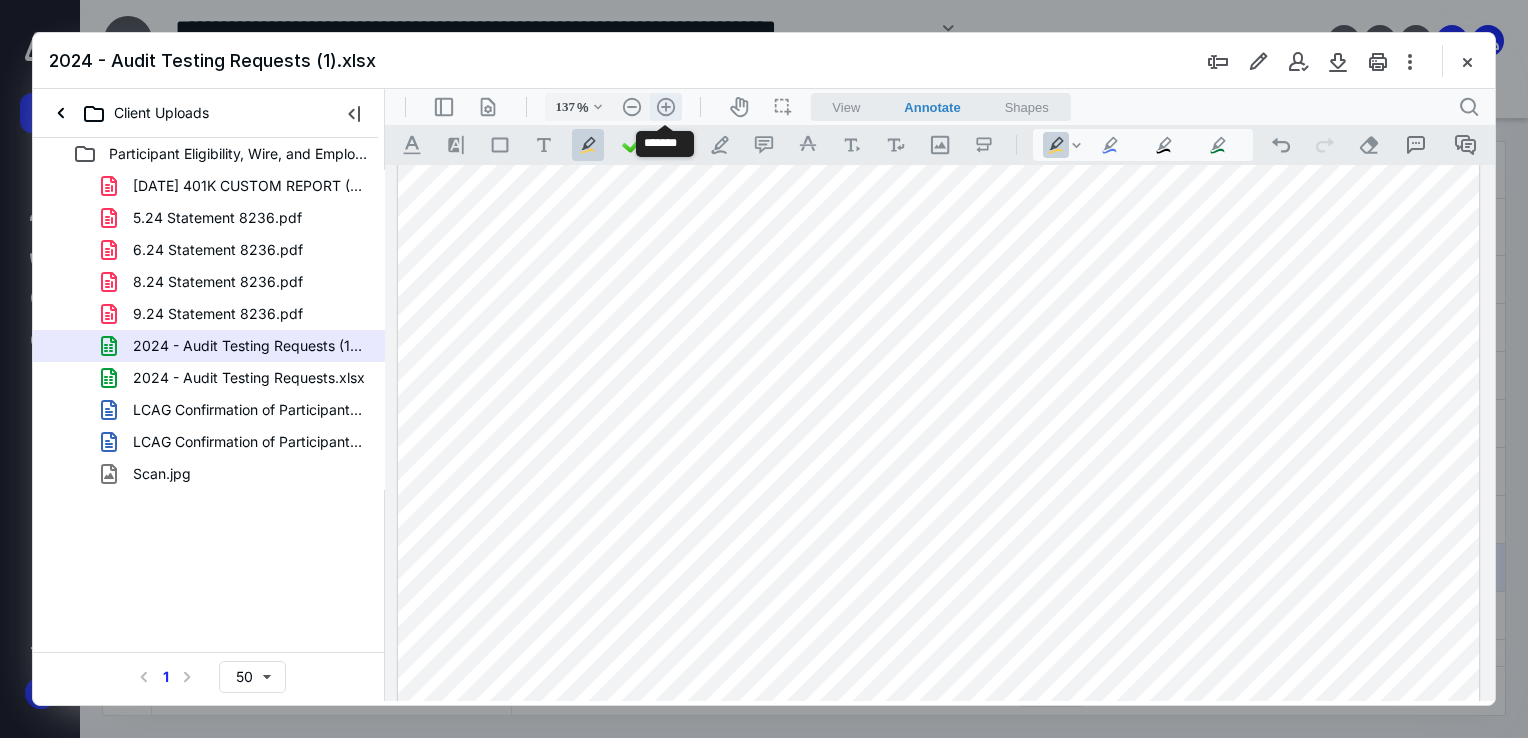 click on ".cls-1{fill:#abb0c4;} icon - header - zoom - in - line" at bounding box center (666, 107) 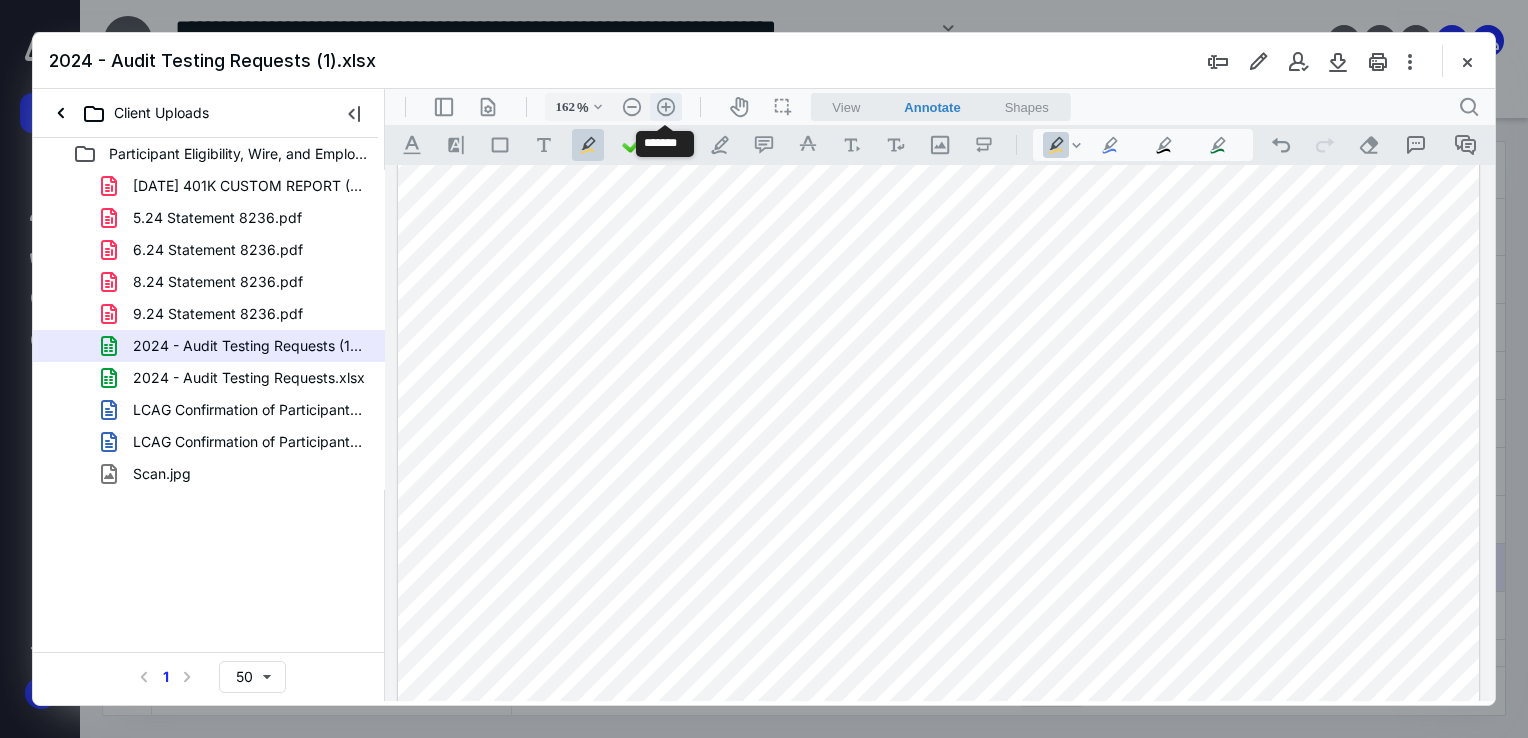click on ".cls-1{fill:#abb0c4;} icon - header - zoom - in - line" at bounding box center [666, 107] 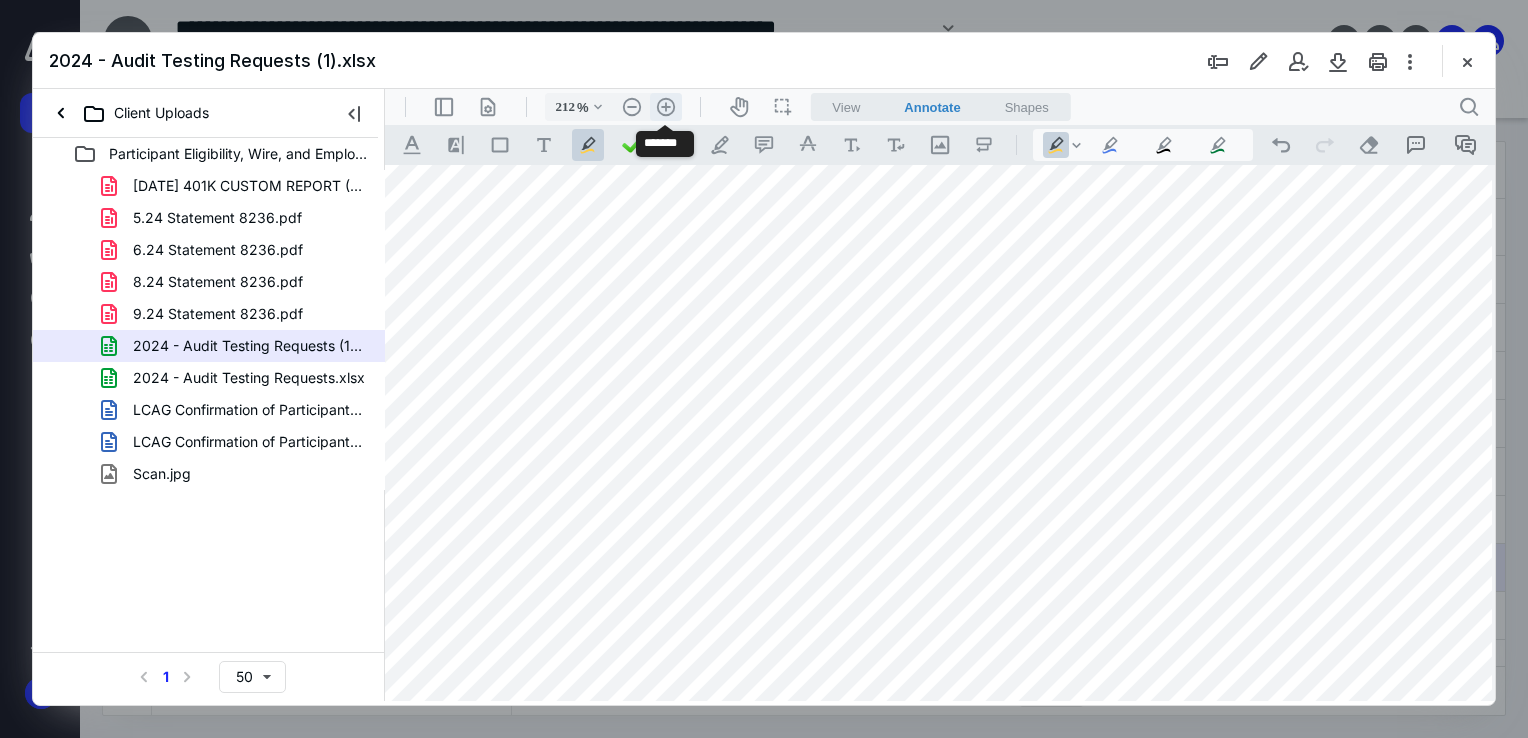 click on ".cls-1{fill:#abb0c4;} icon - header - zoom - in - line" at bounding box center [666, 107] 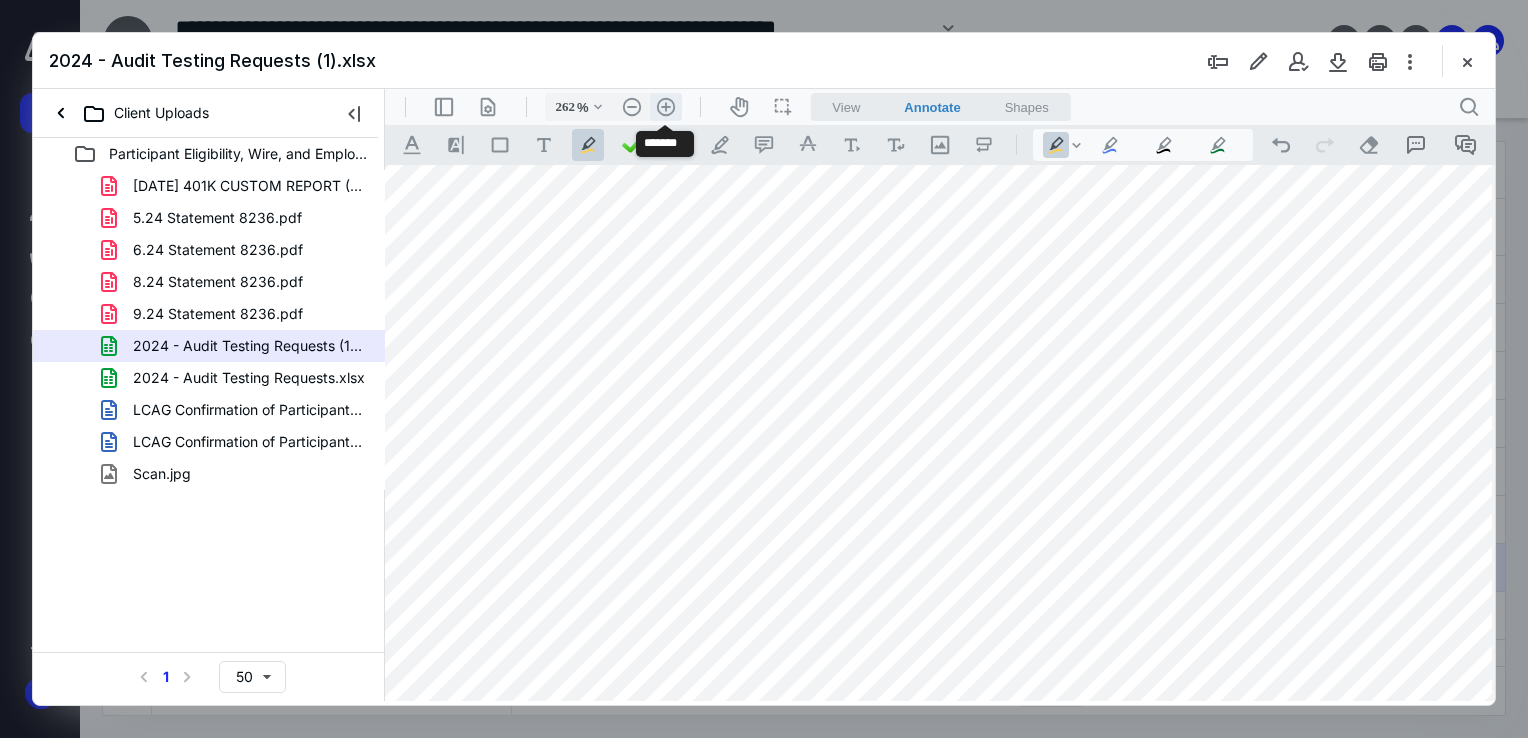 scroll, scrollTop: 730, scrollLeft: 902, axis: both 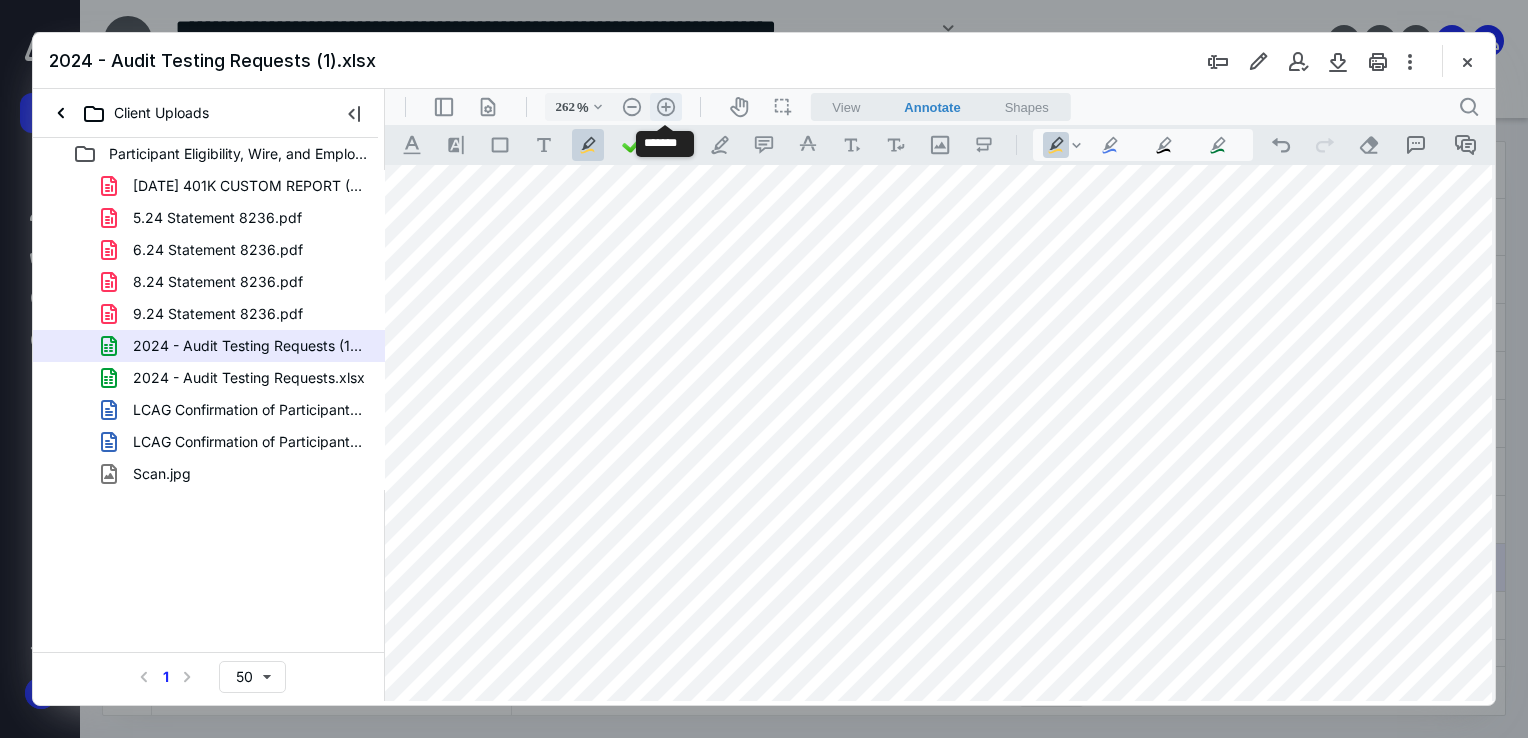 click on ".cls-1{fill:#abb0c4;} icon - header - zoom - in - line" at bounding box center (666, 107) 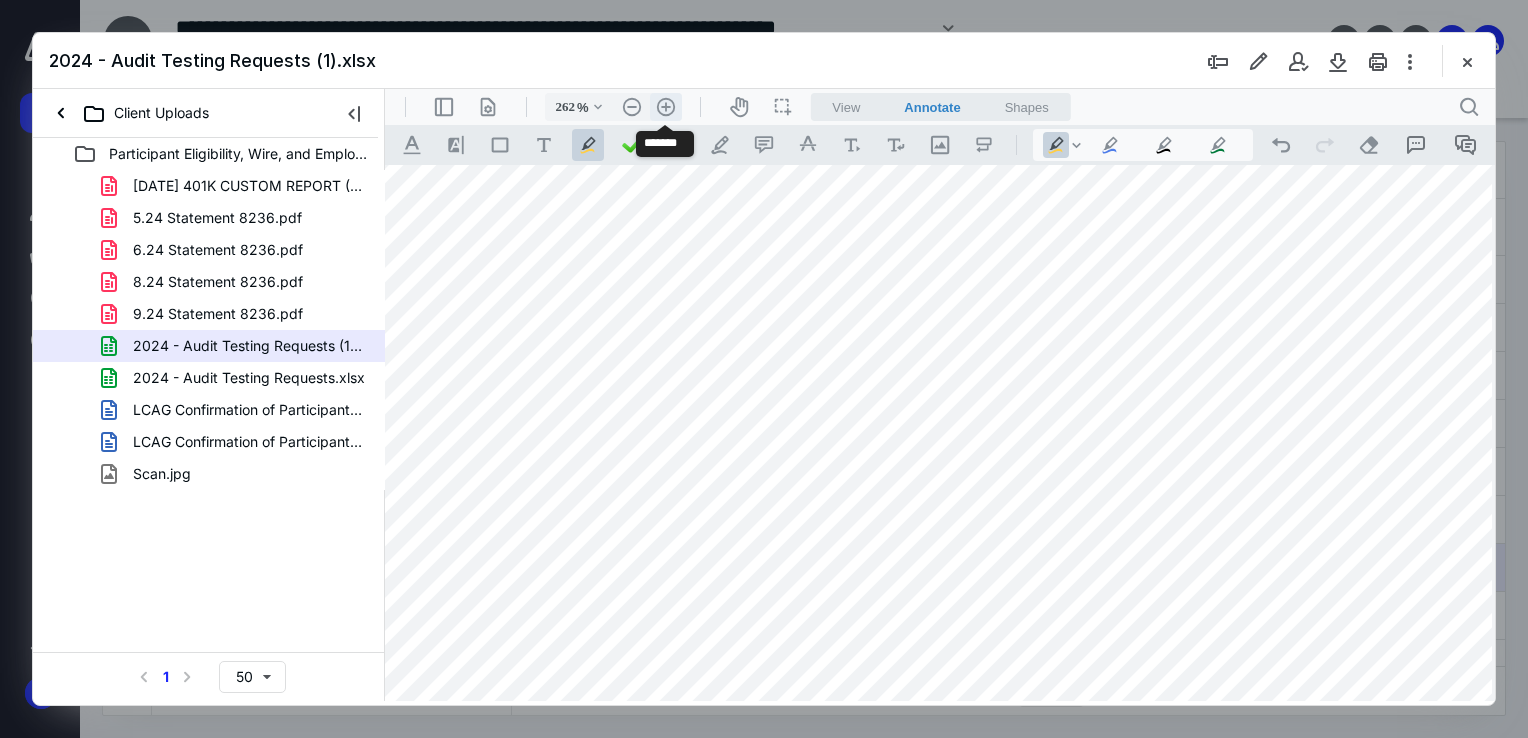 type on "362" 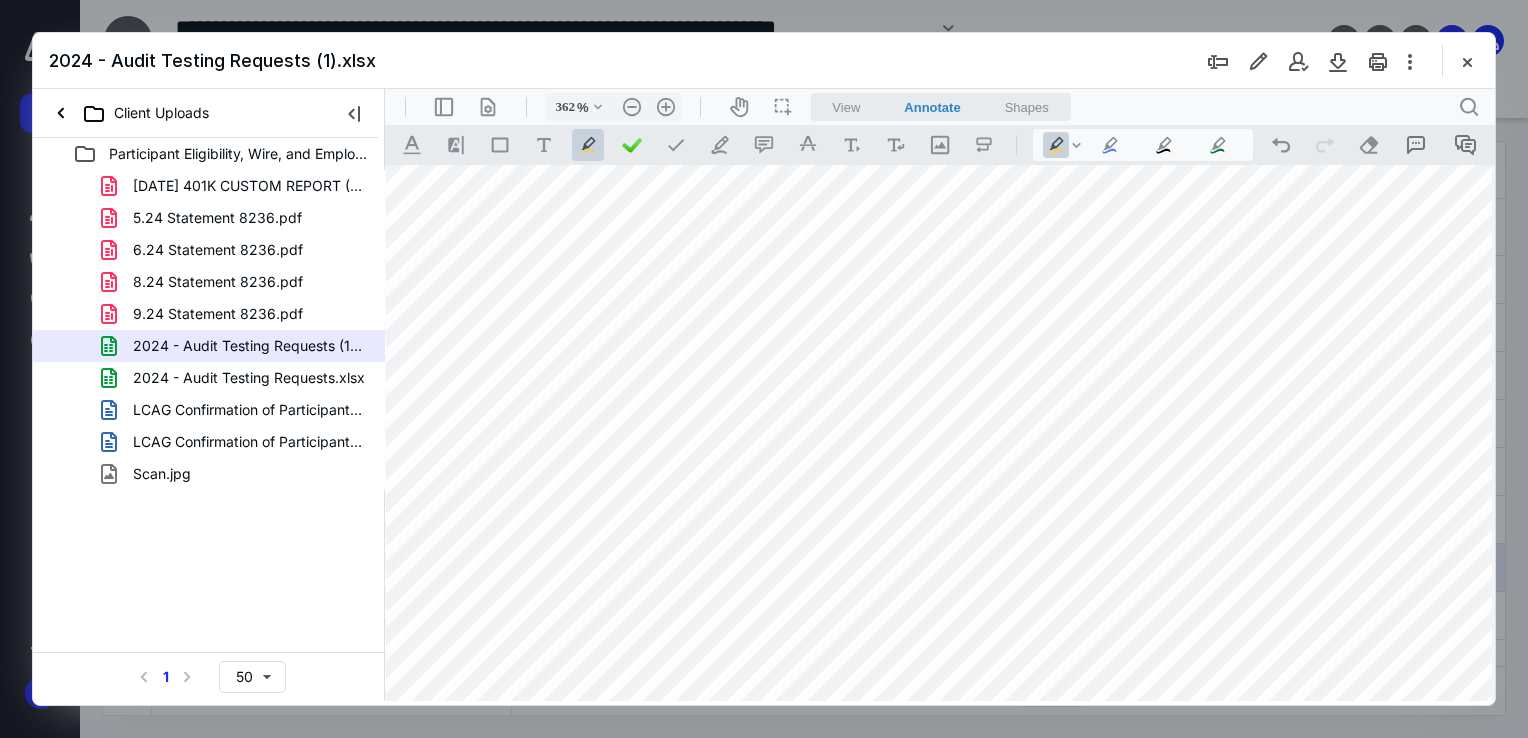 scroll, scrollTop: 1330, scrollLeft: 193, axis: both 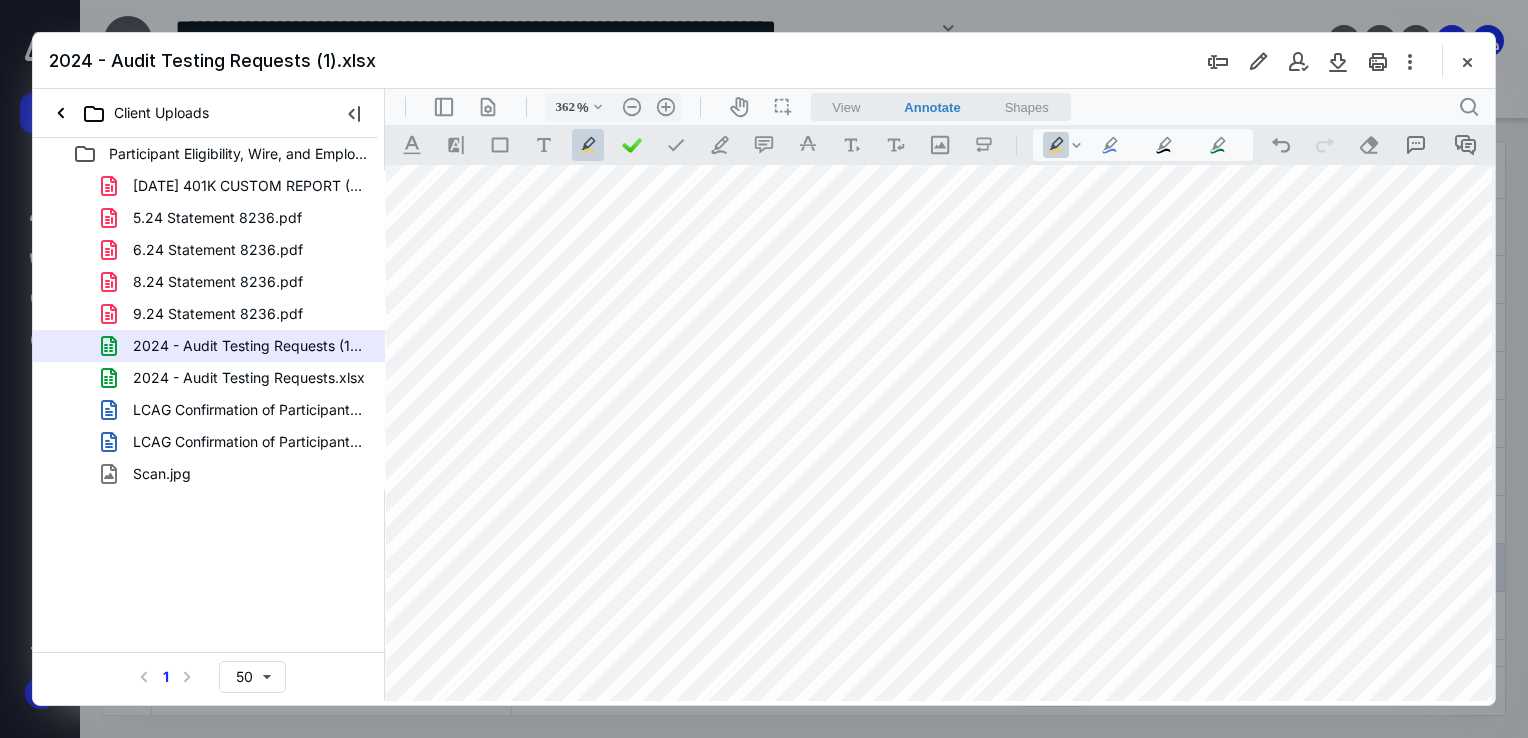 type 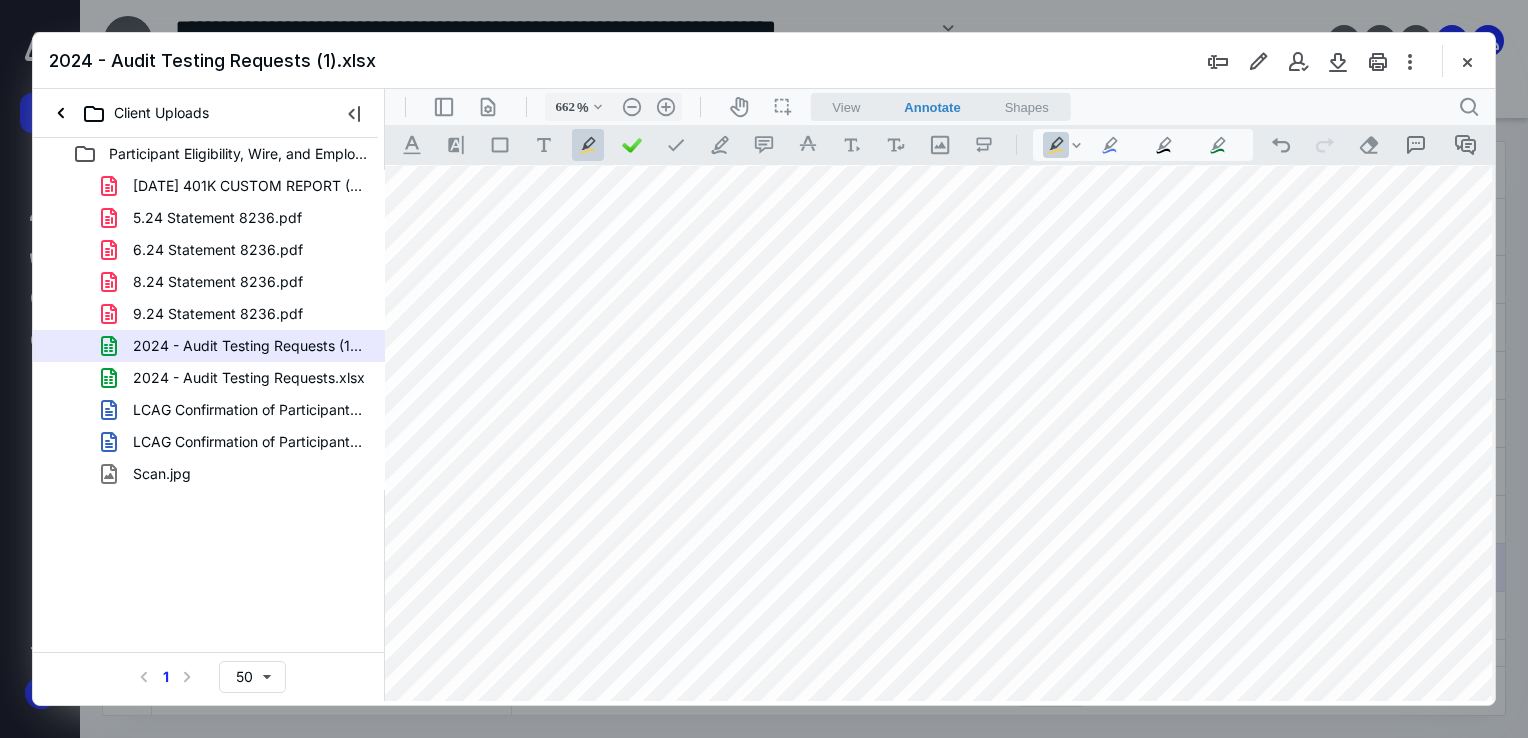 scroll, scrollTop: 2720, scrollLeft: 940, axis: both 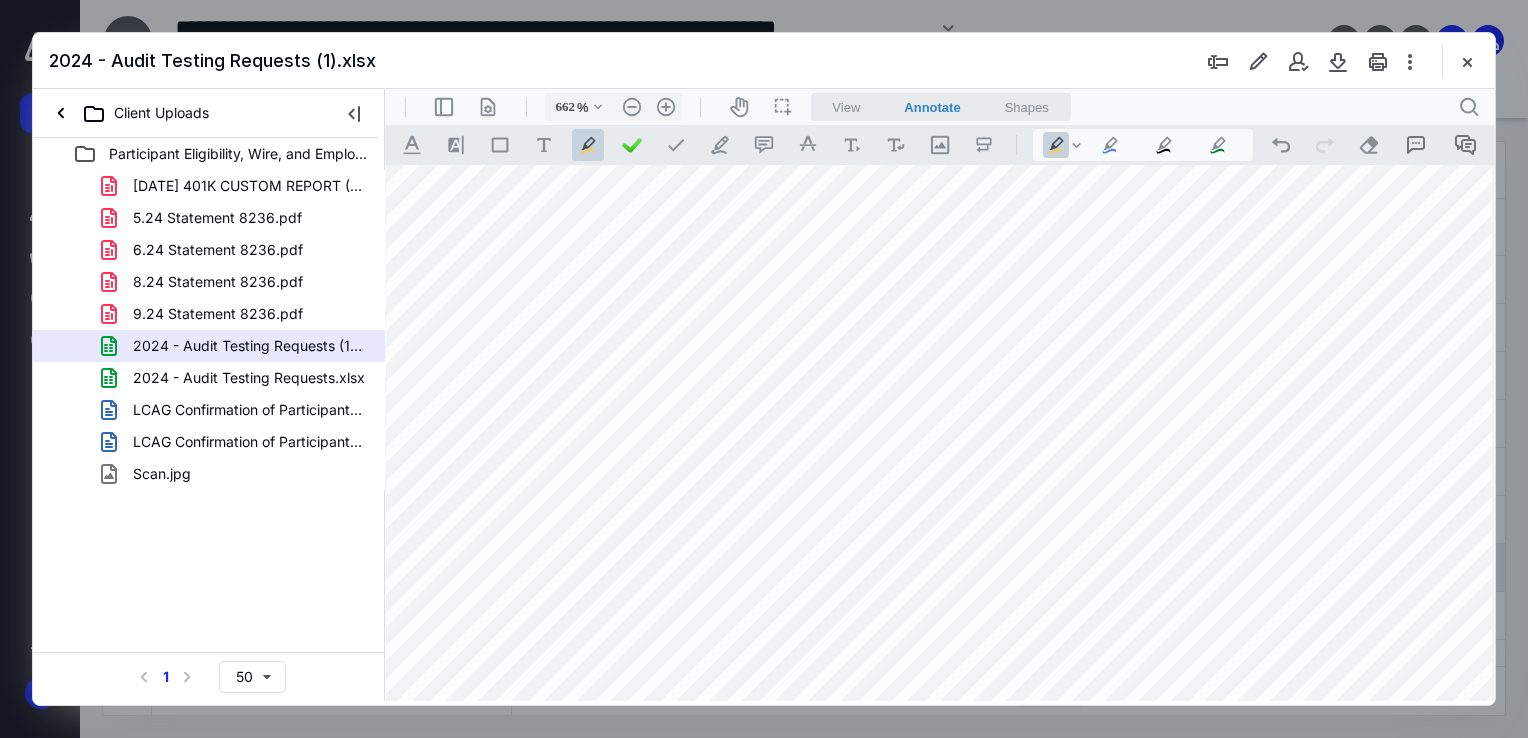 type on "462" 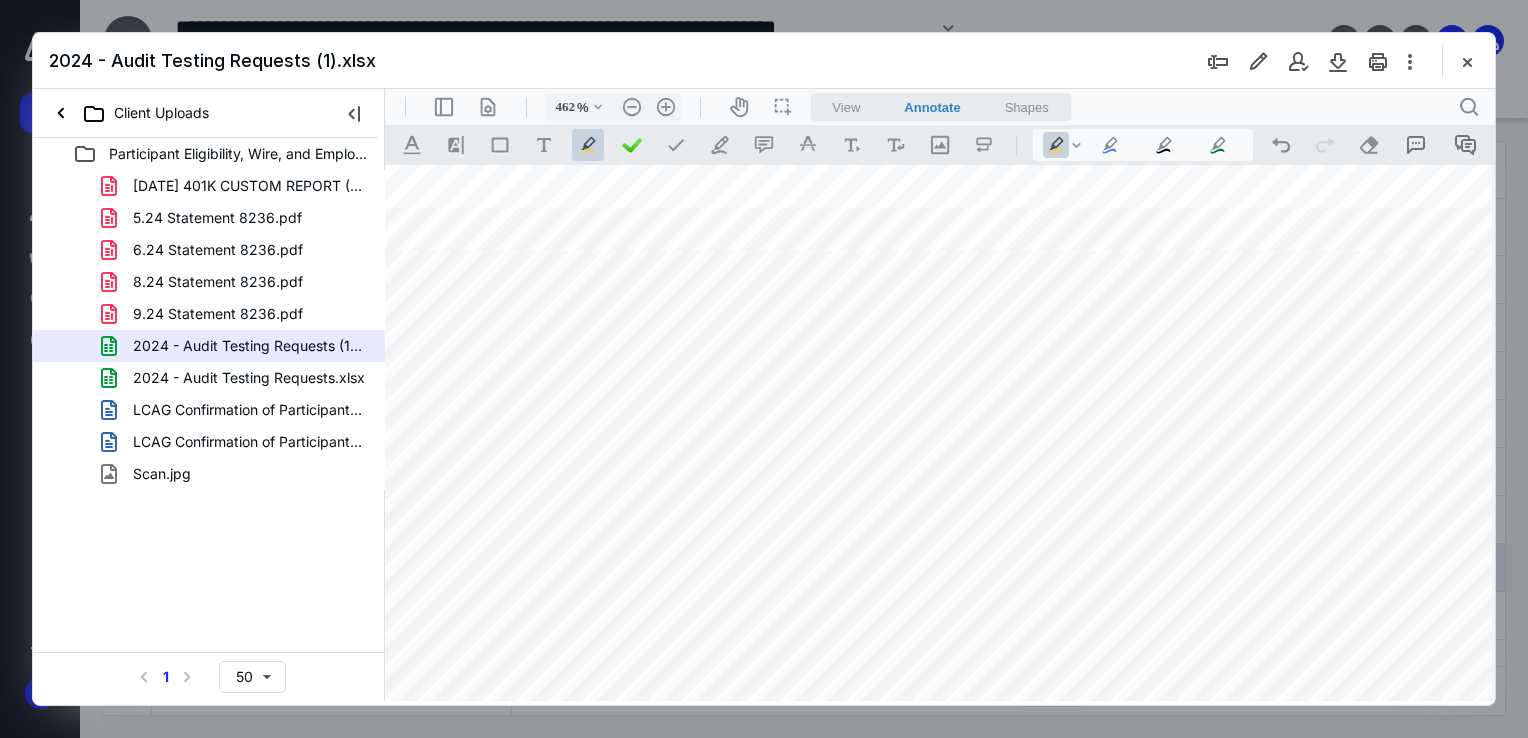 scroll, scrollTop: 1980, scrollLeft: 308, axis: both 